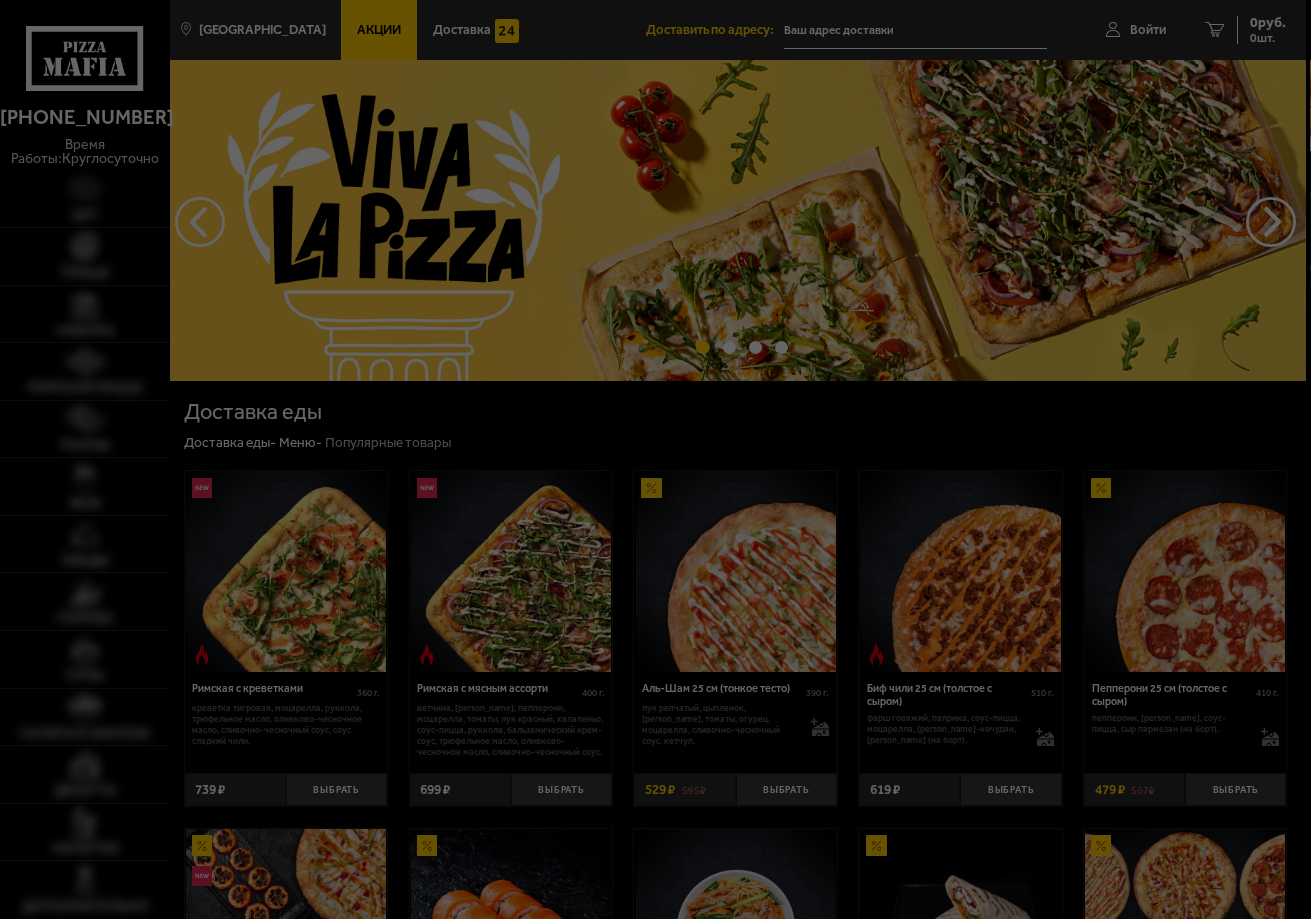 scroll, scrollTop: 0, scrollLeft: 0, axis: both 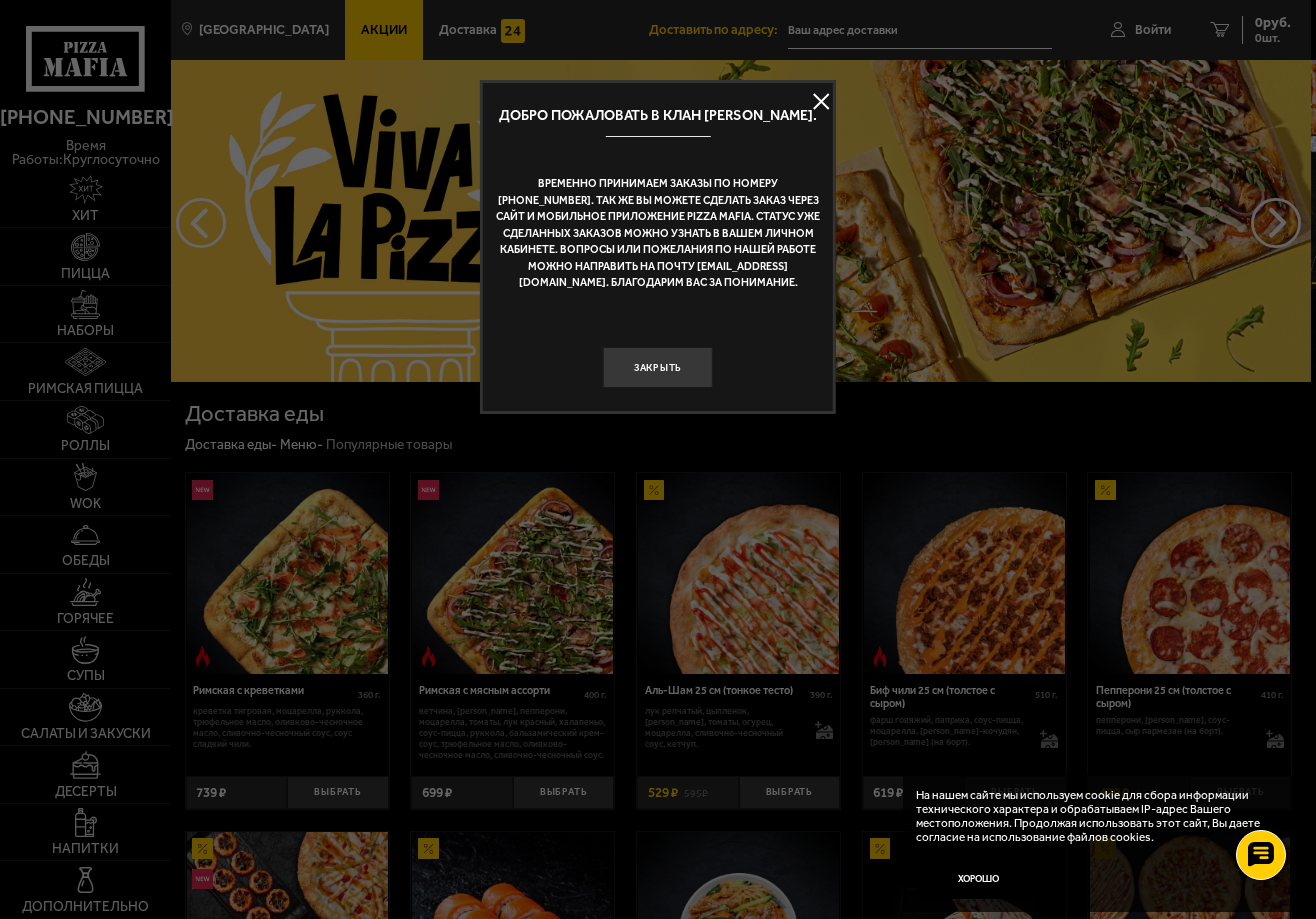 click at bounding box center (821, 102) 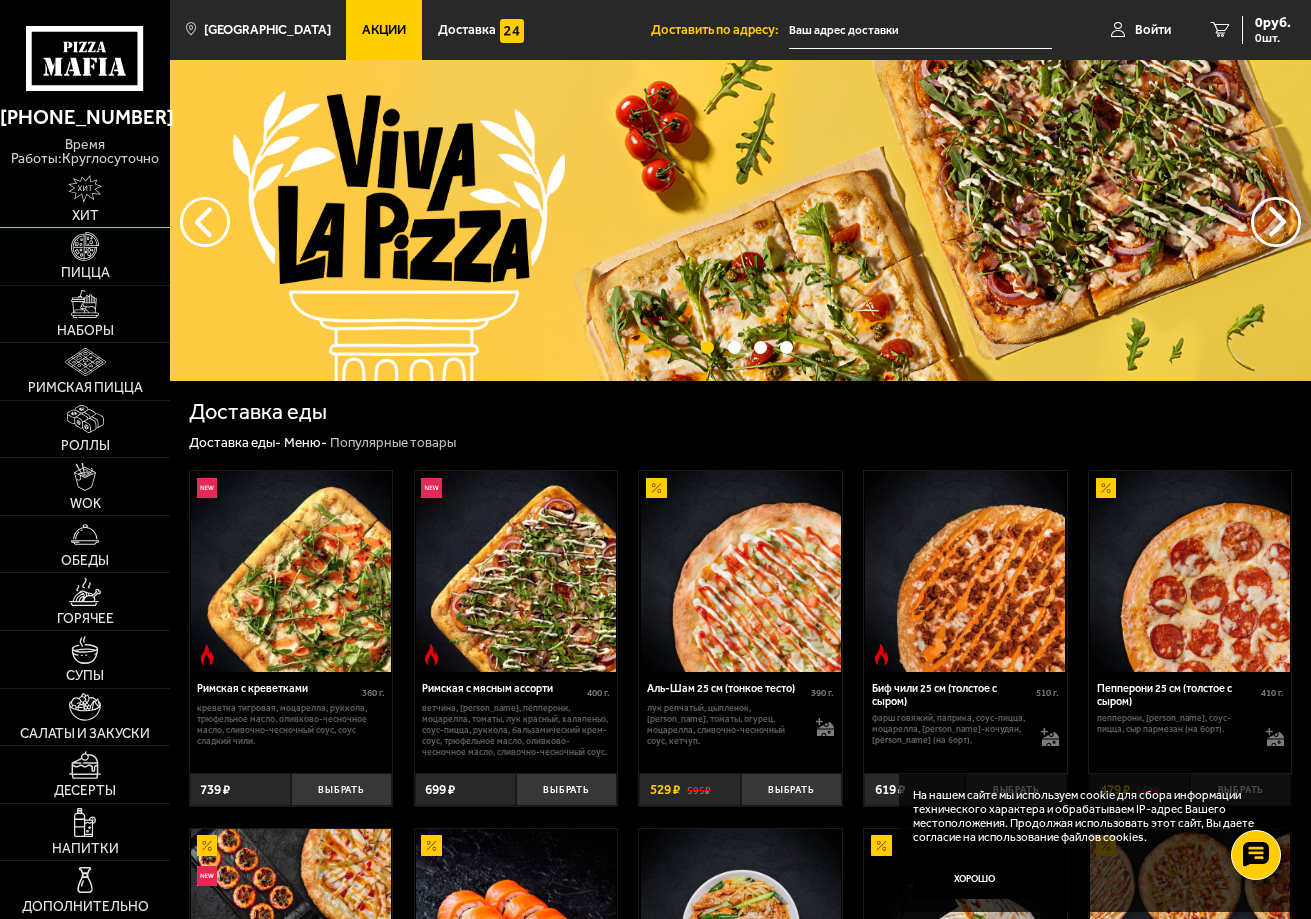 click at bounding box center (85, 189) 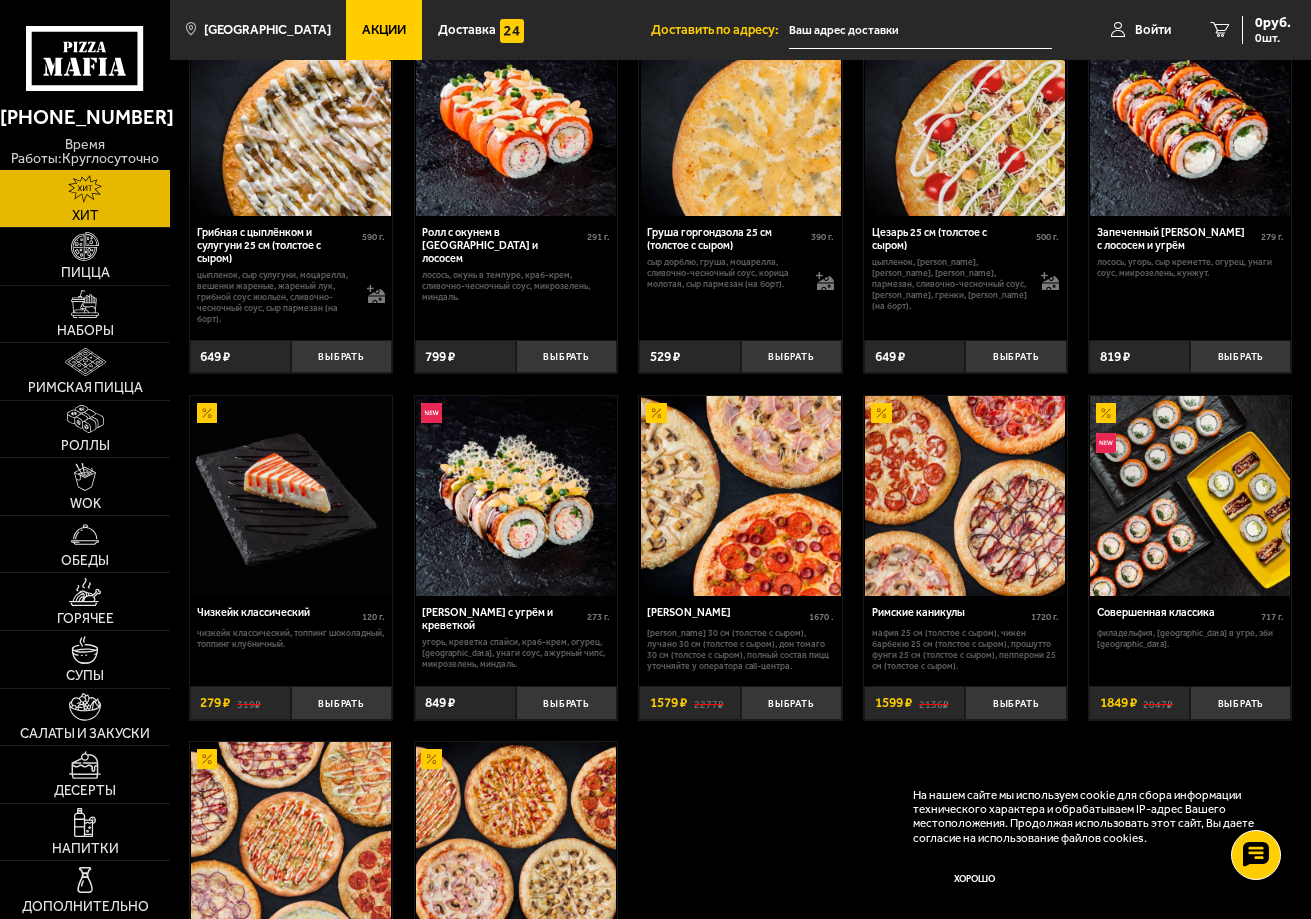 scroll, scrollTop: 500, scrollLeft: 0, axis: vertical 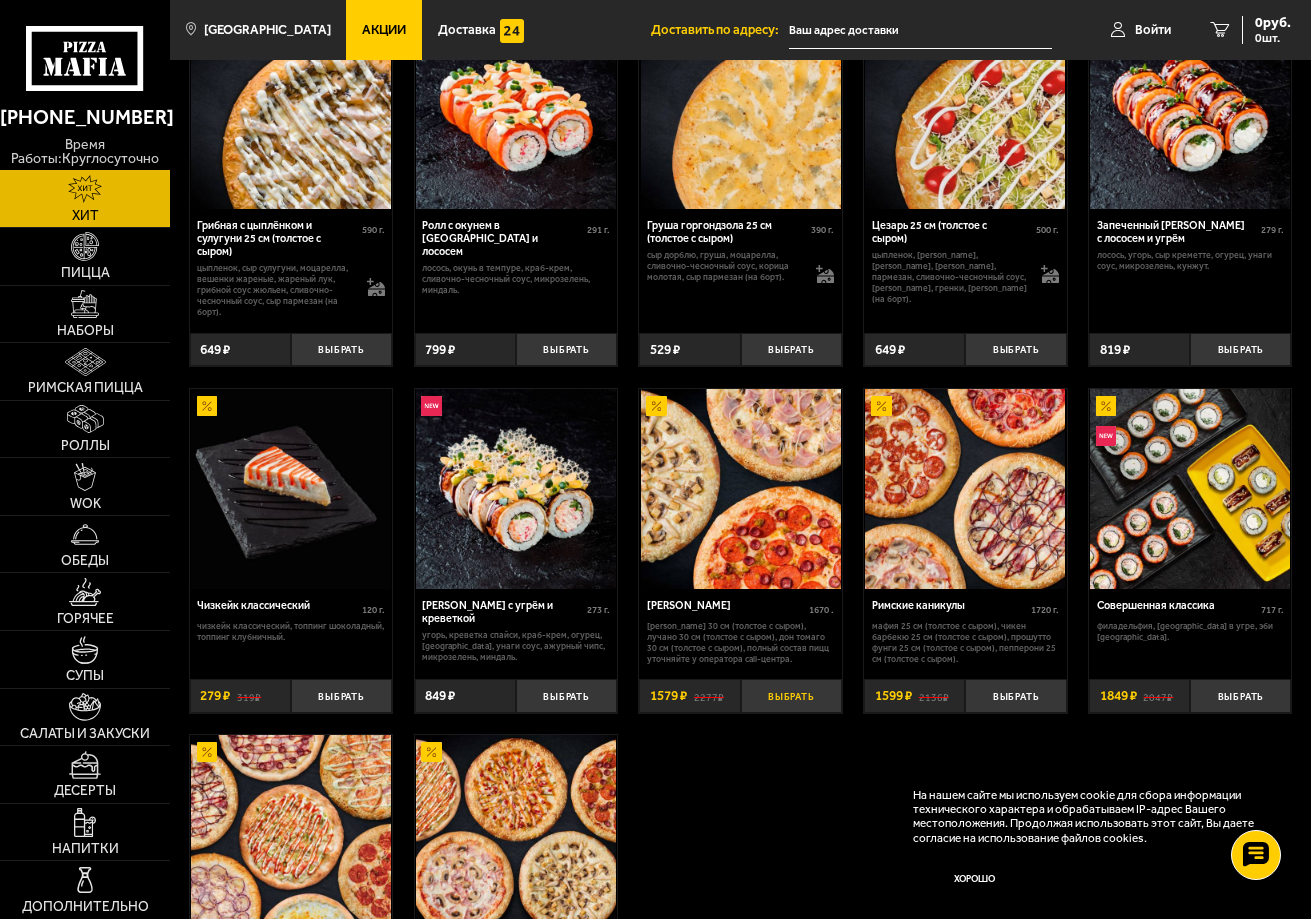 click on "Выбрать" at bounding box center (791, 695) 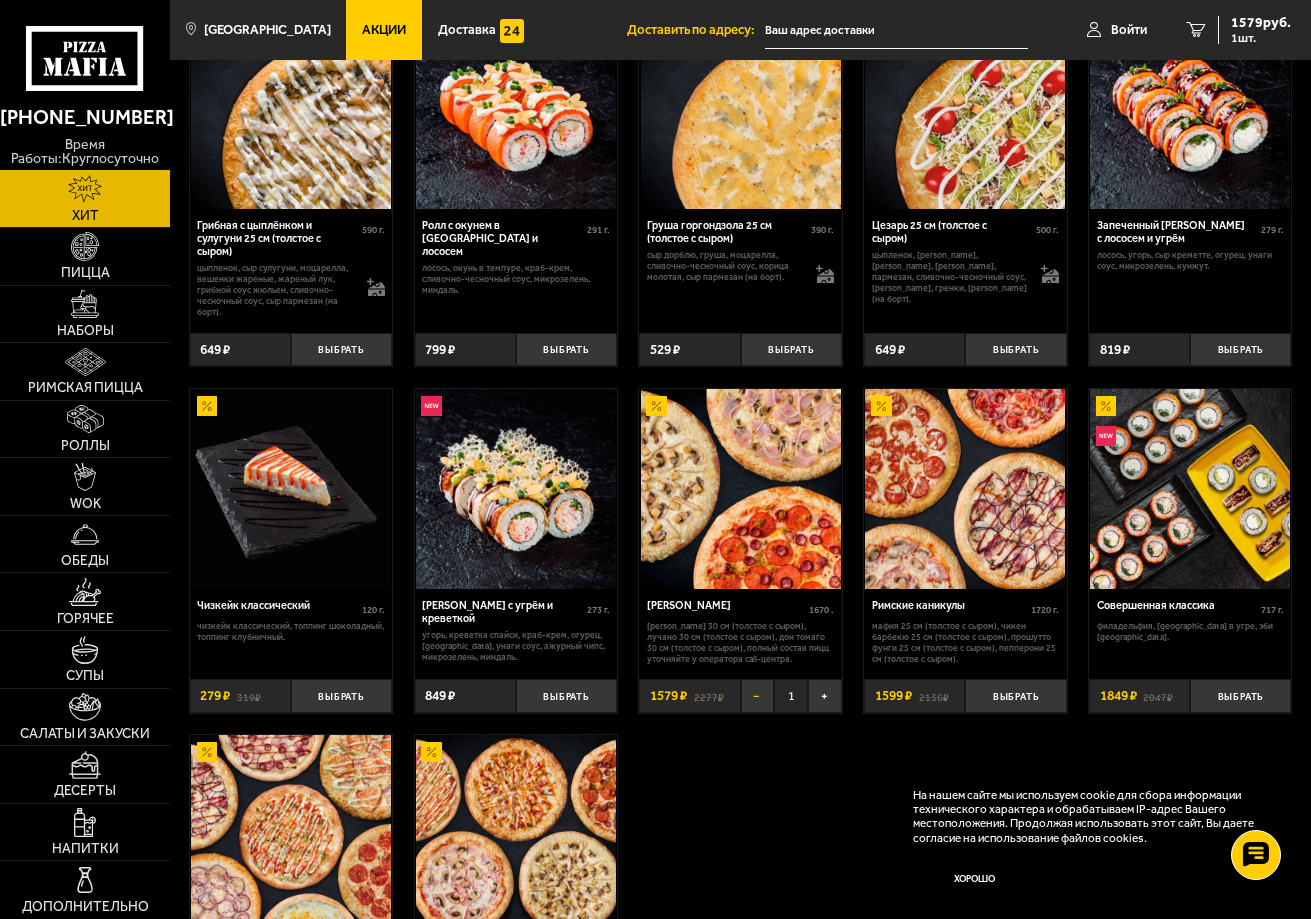 click on "−" at bounding box center (758, 695) 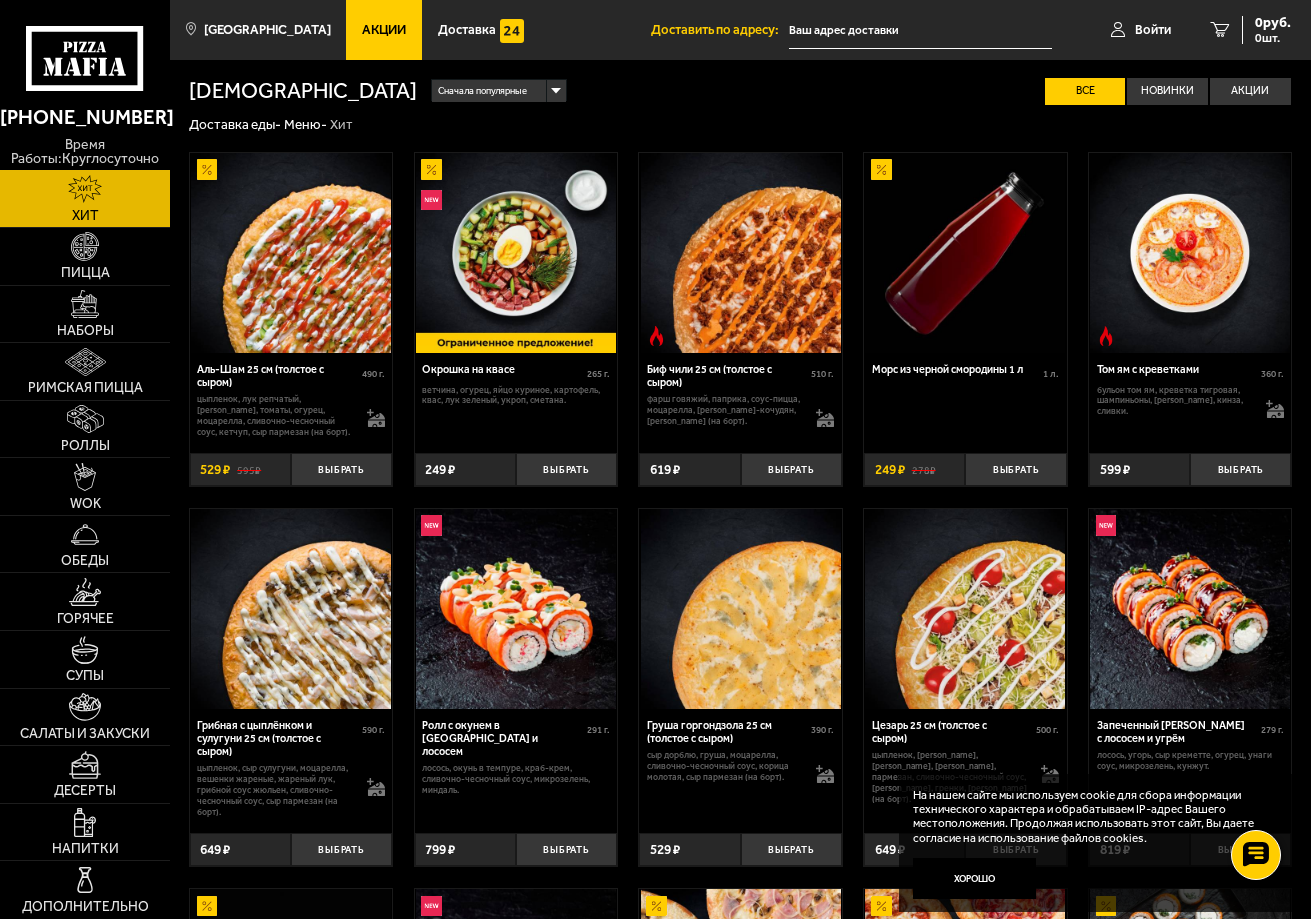 scroll, scrollTop: 300, scrollLeft: 0, axis: vertical 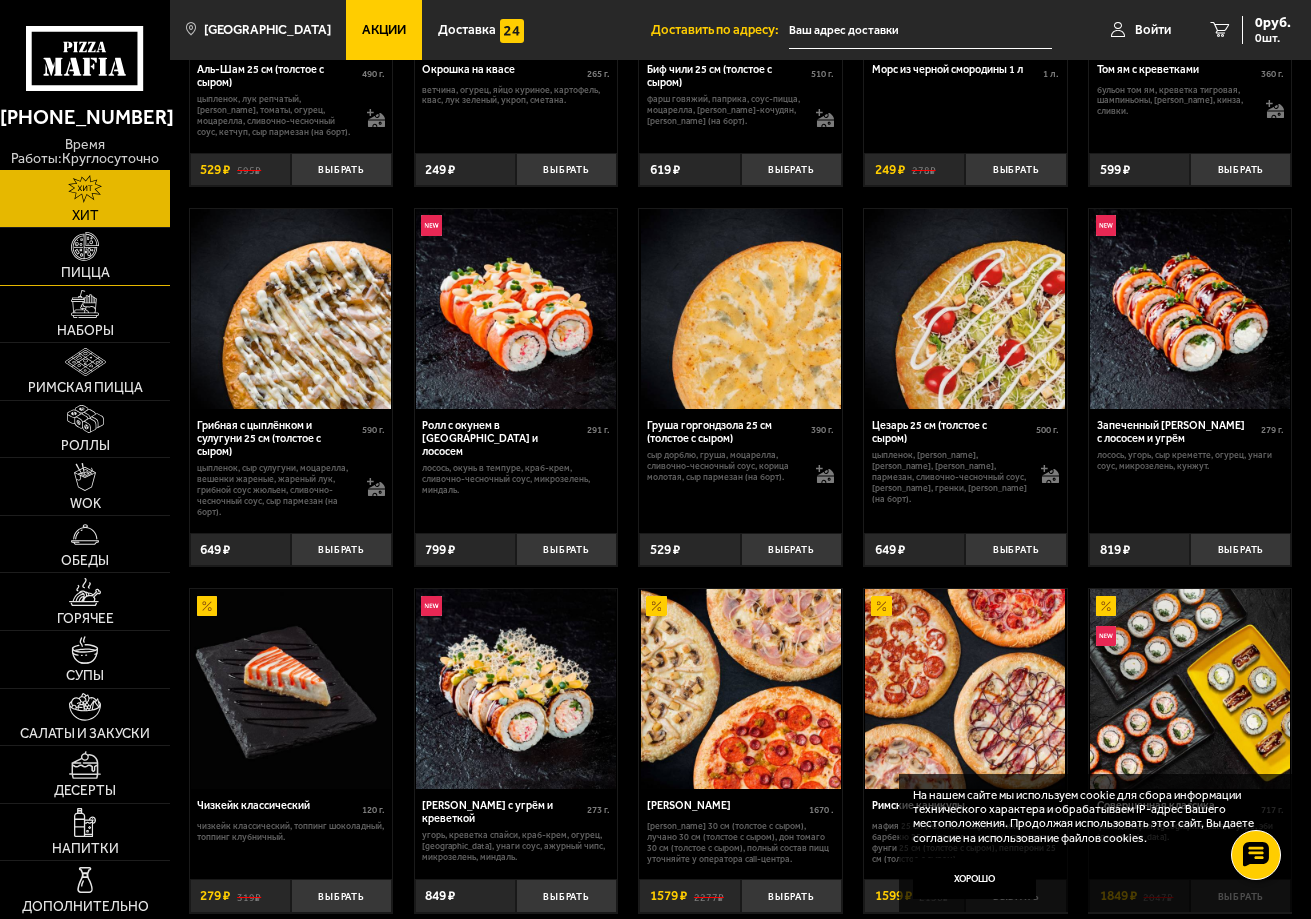 click on "Пицца" at bounding box center [85, 273] 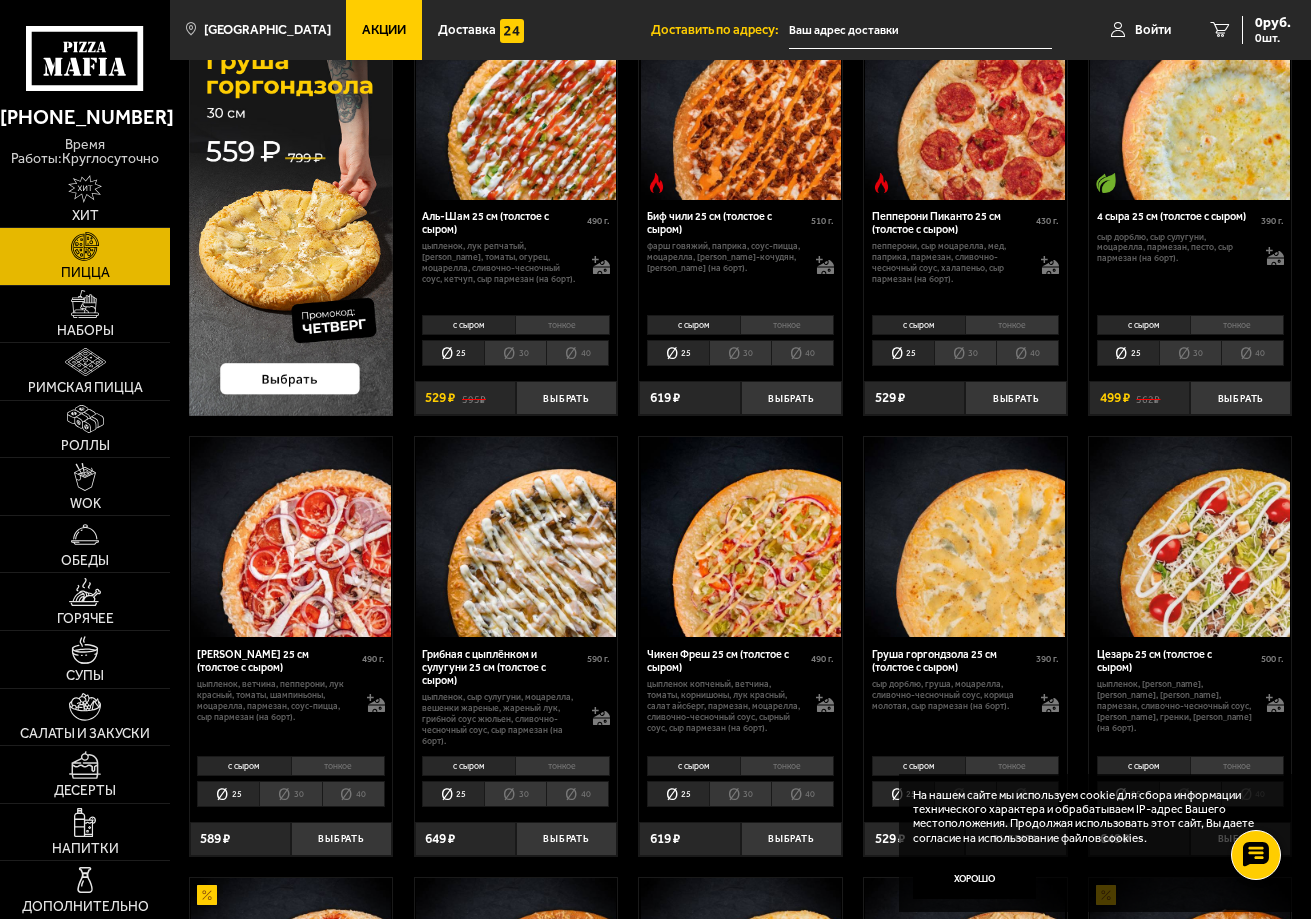 scroll, scrollTop: 200, scrollLeft: 0, axis: vertical 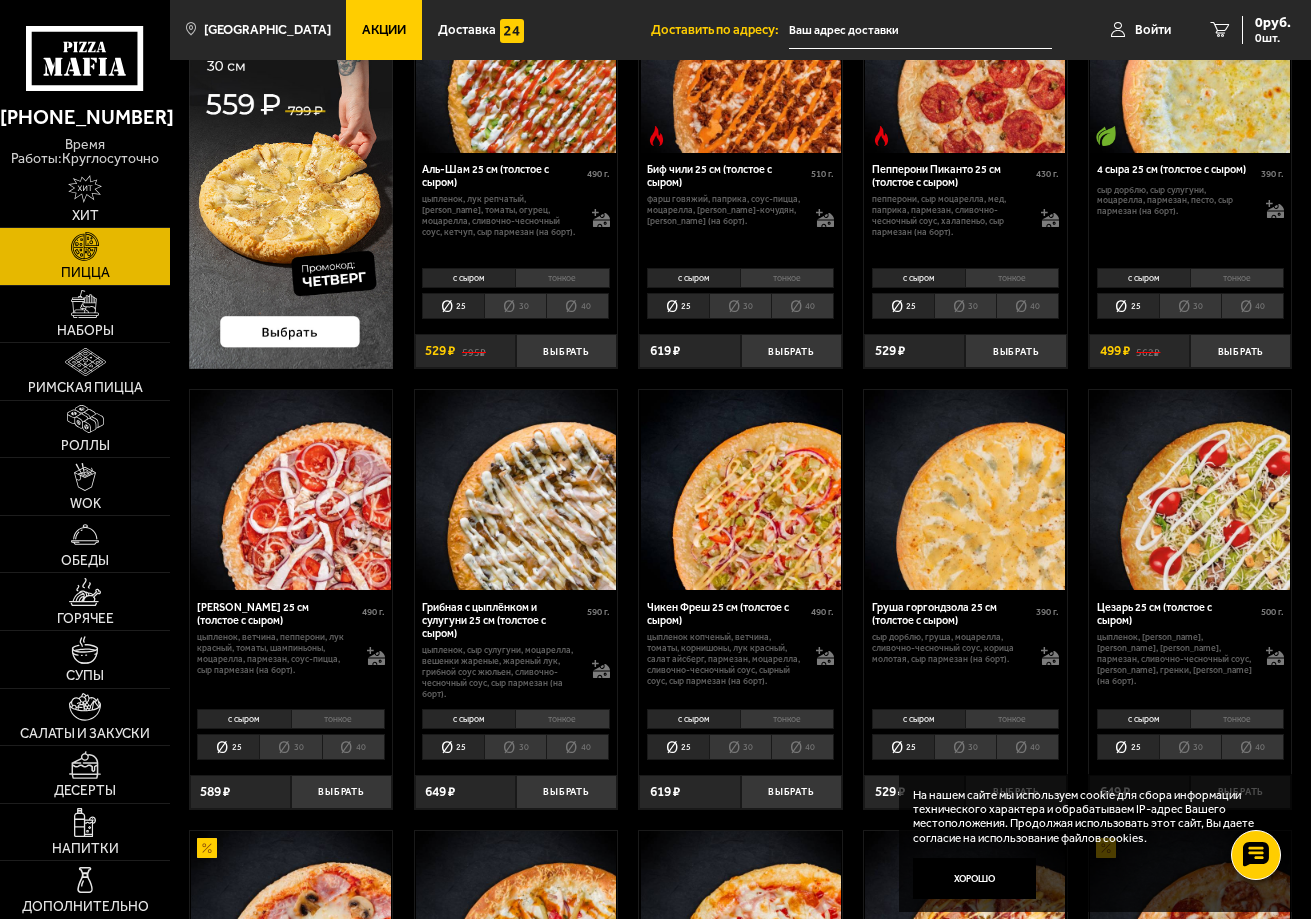 click on "Пепперони Пиканто 25 см (толстое с сыром) 430   г . пепперони, сыр Моцарелла, мед, паприка, пармезан, сливочно-чесночный соус, халапеньо, сыр пармезан (на борт)." at bounding box center (965, 208) 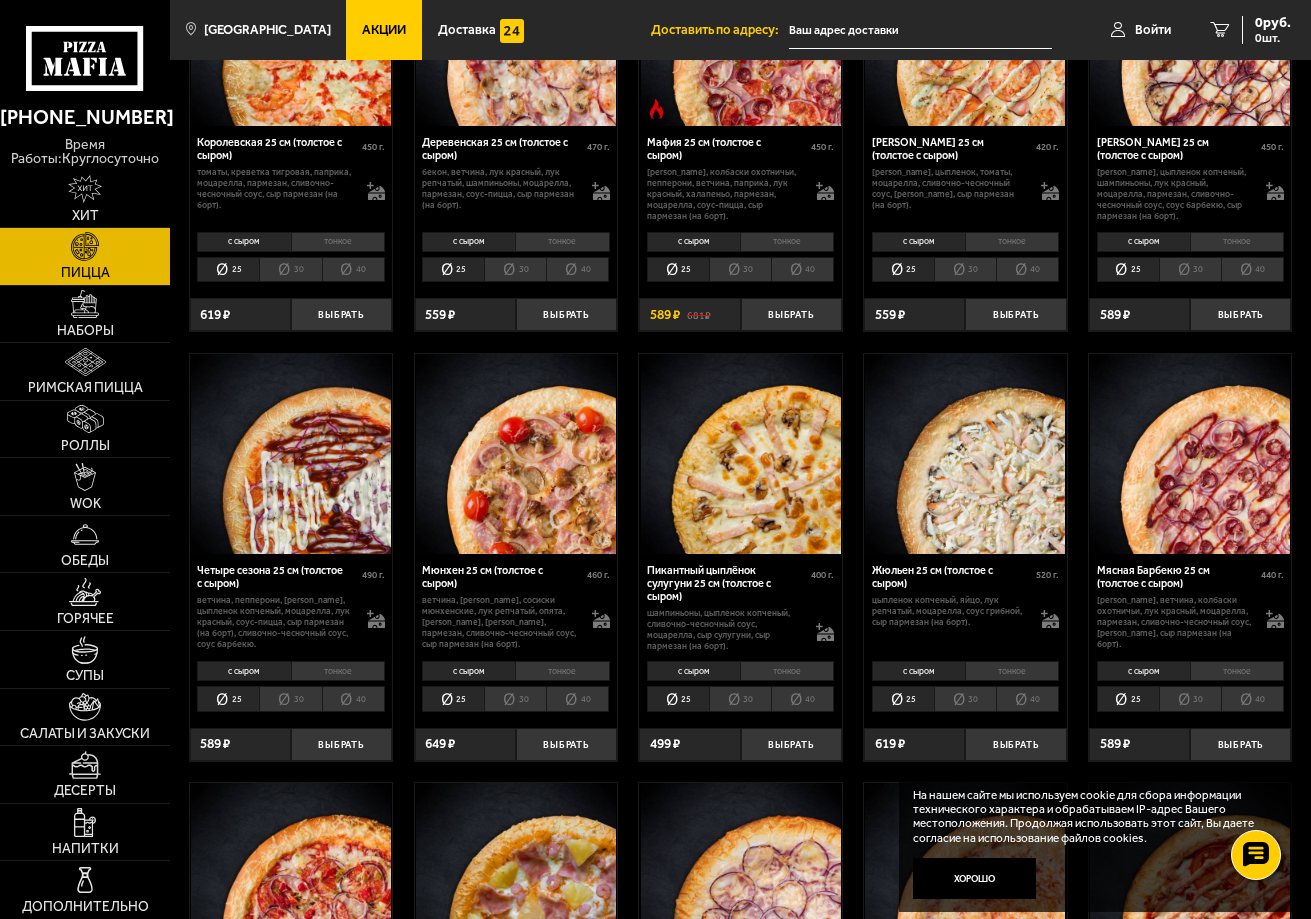 scroll, scrollTop: 1400, scrollLeft: 0, axis: vertical 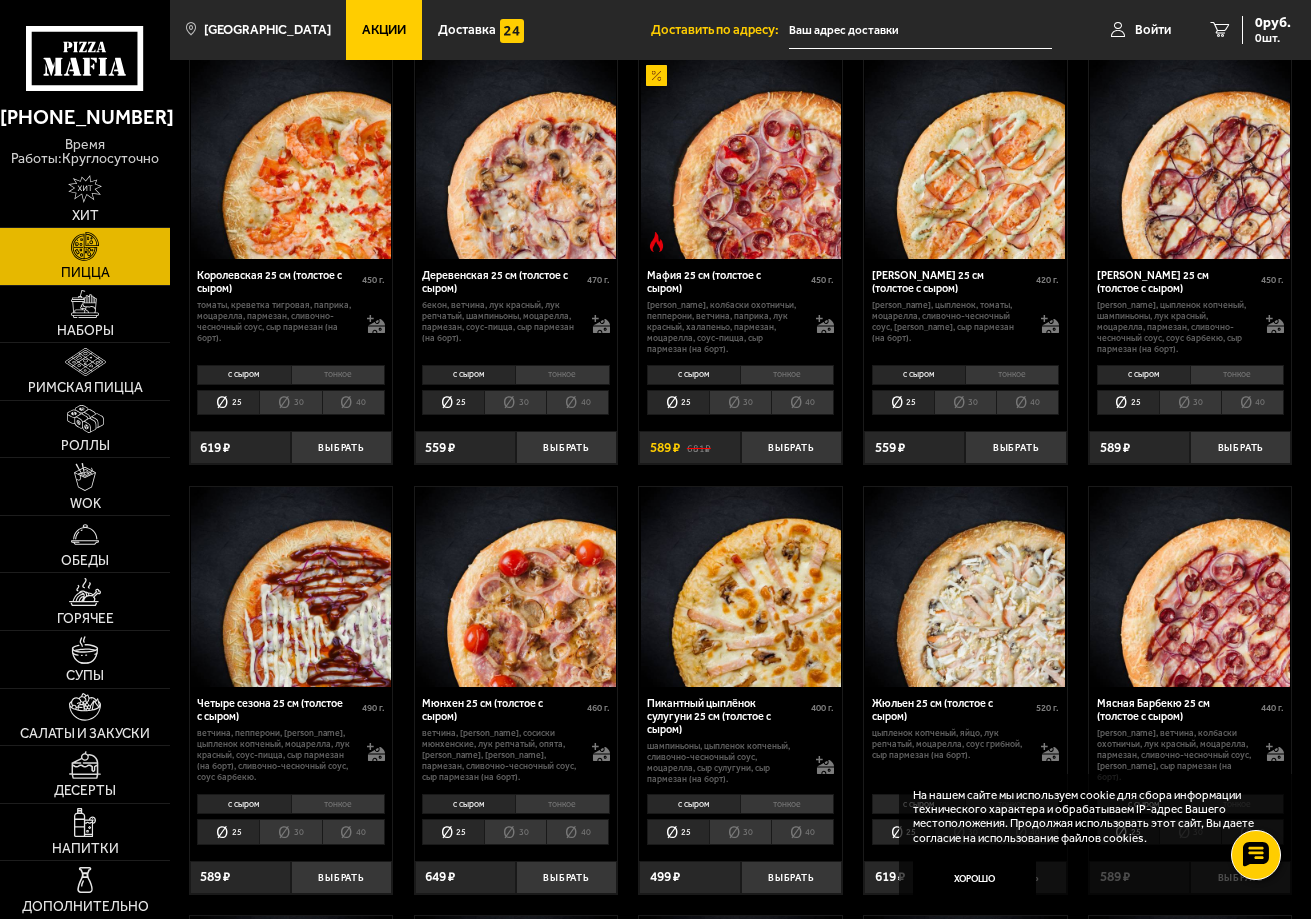click on "Акции" at bounding box center [384, 29] 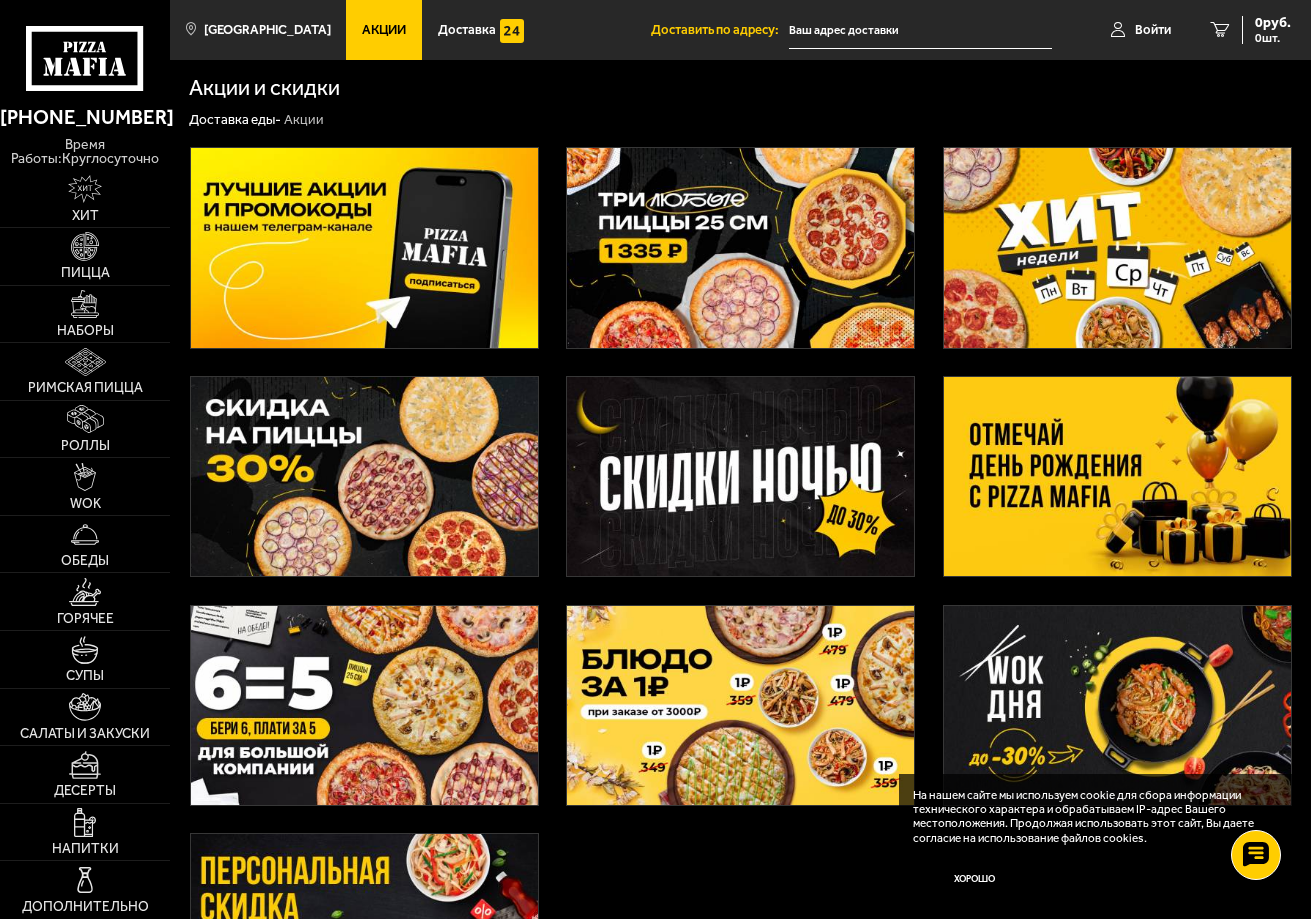 click at bounding box center [740, 247] 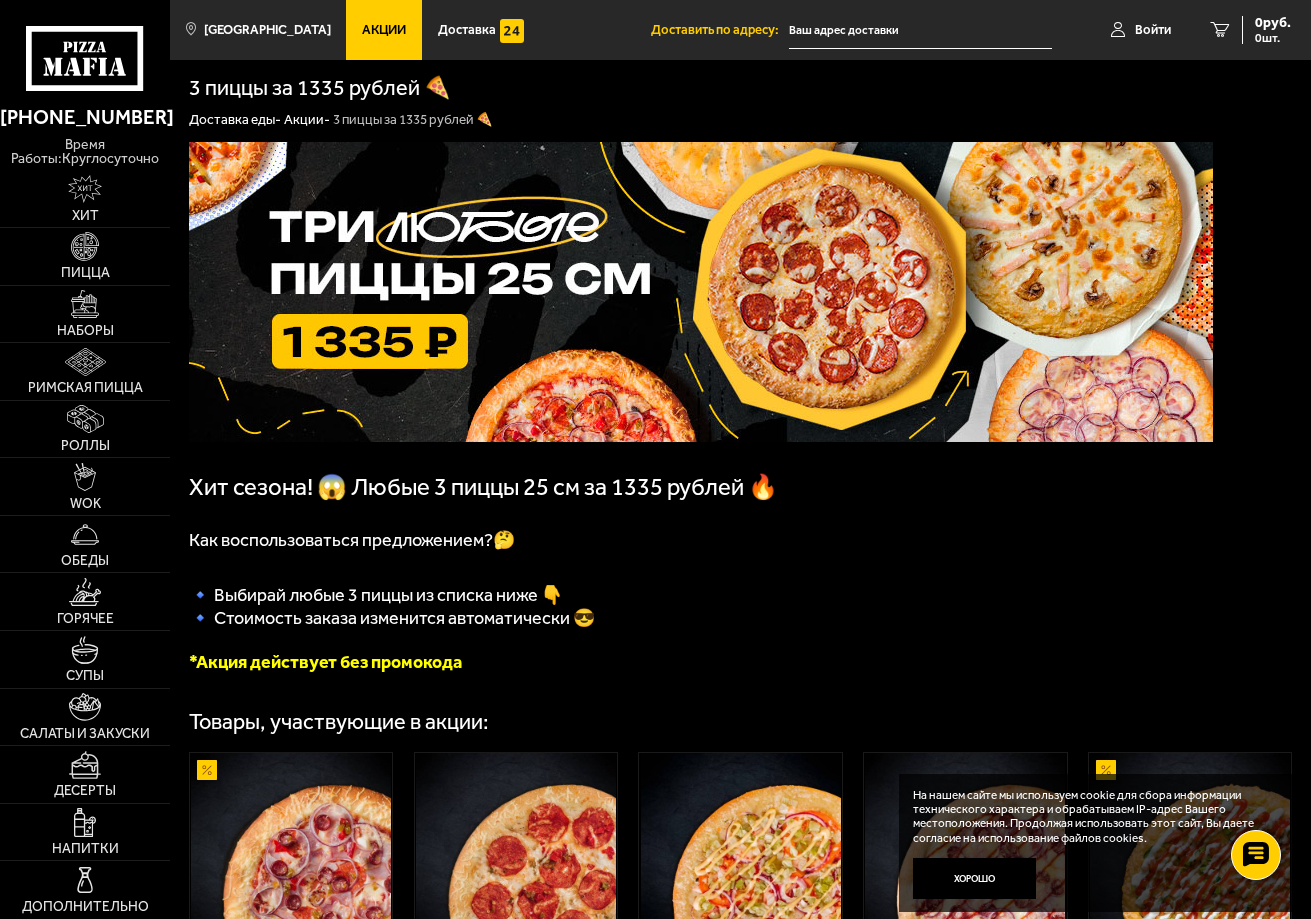 click on "🔹 Стоимость заказа изменится автоматически 😎" at bounding box center (701, 618) 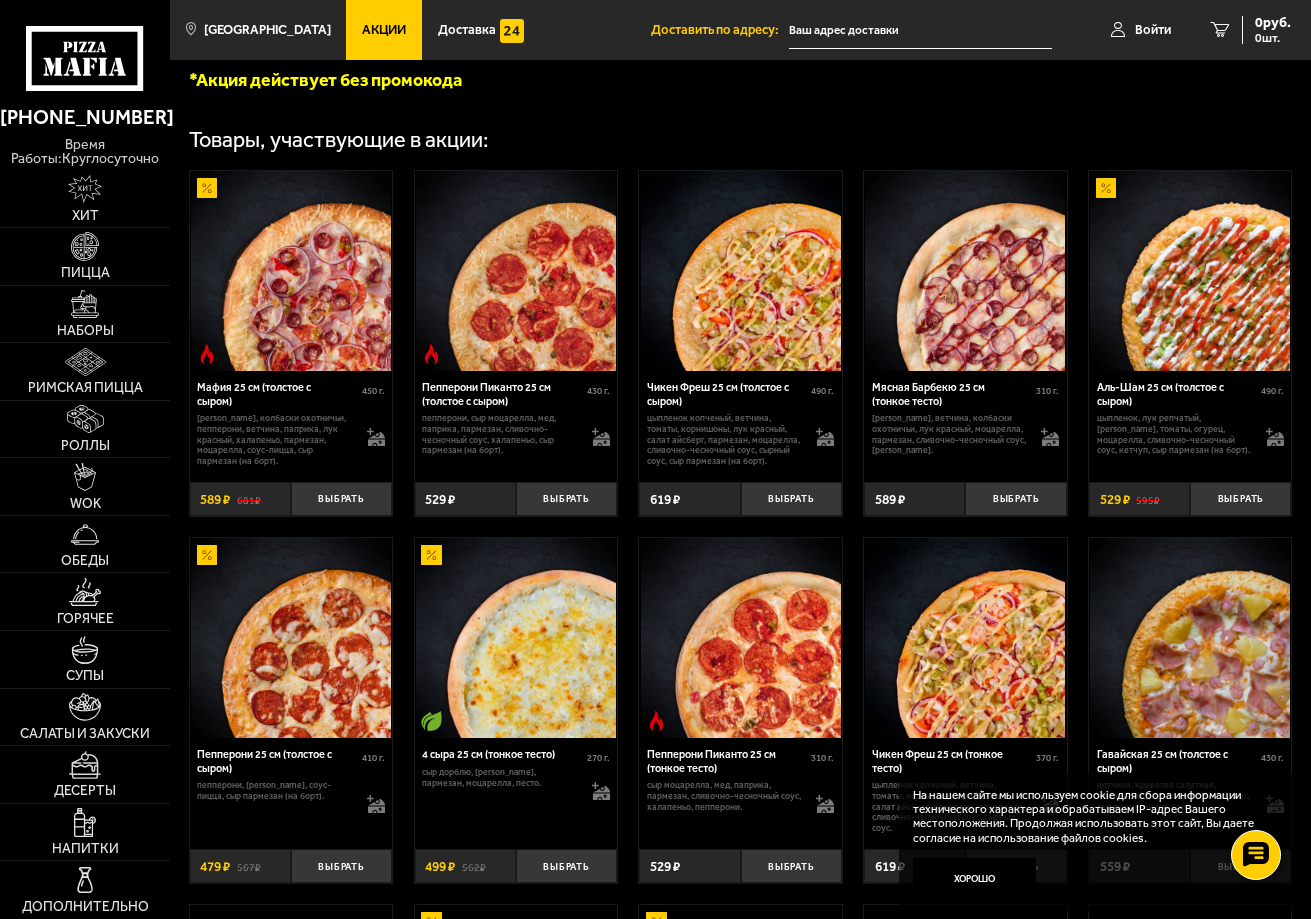 scroll, scrollTop: 600, scrollLeft: 0, axis: vertical 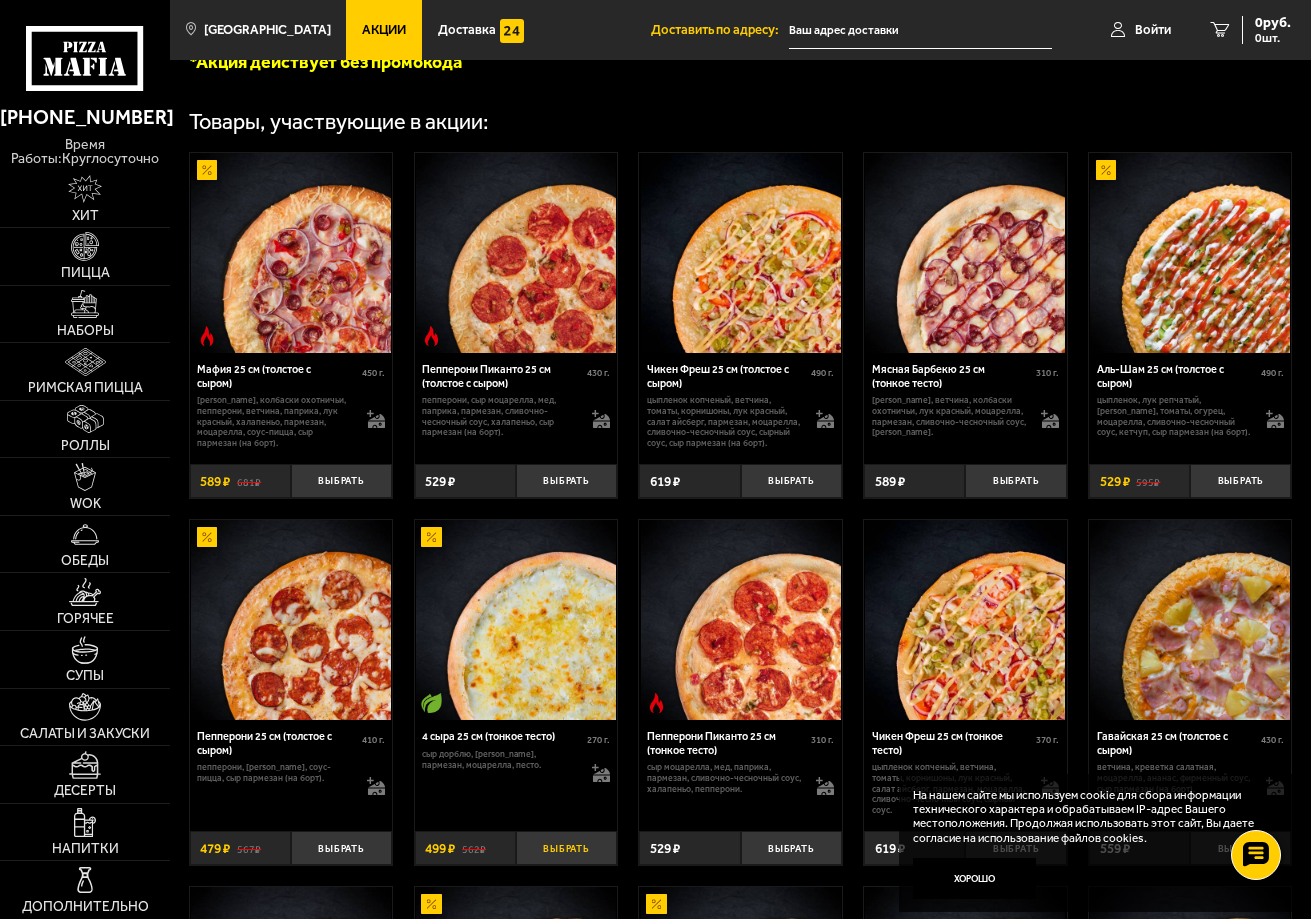 click on "Выбрать" at bounding box center [566, 847] 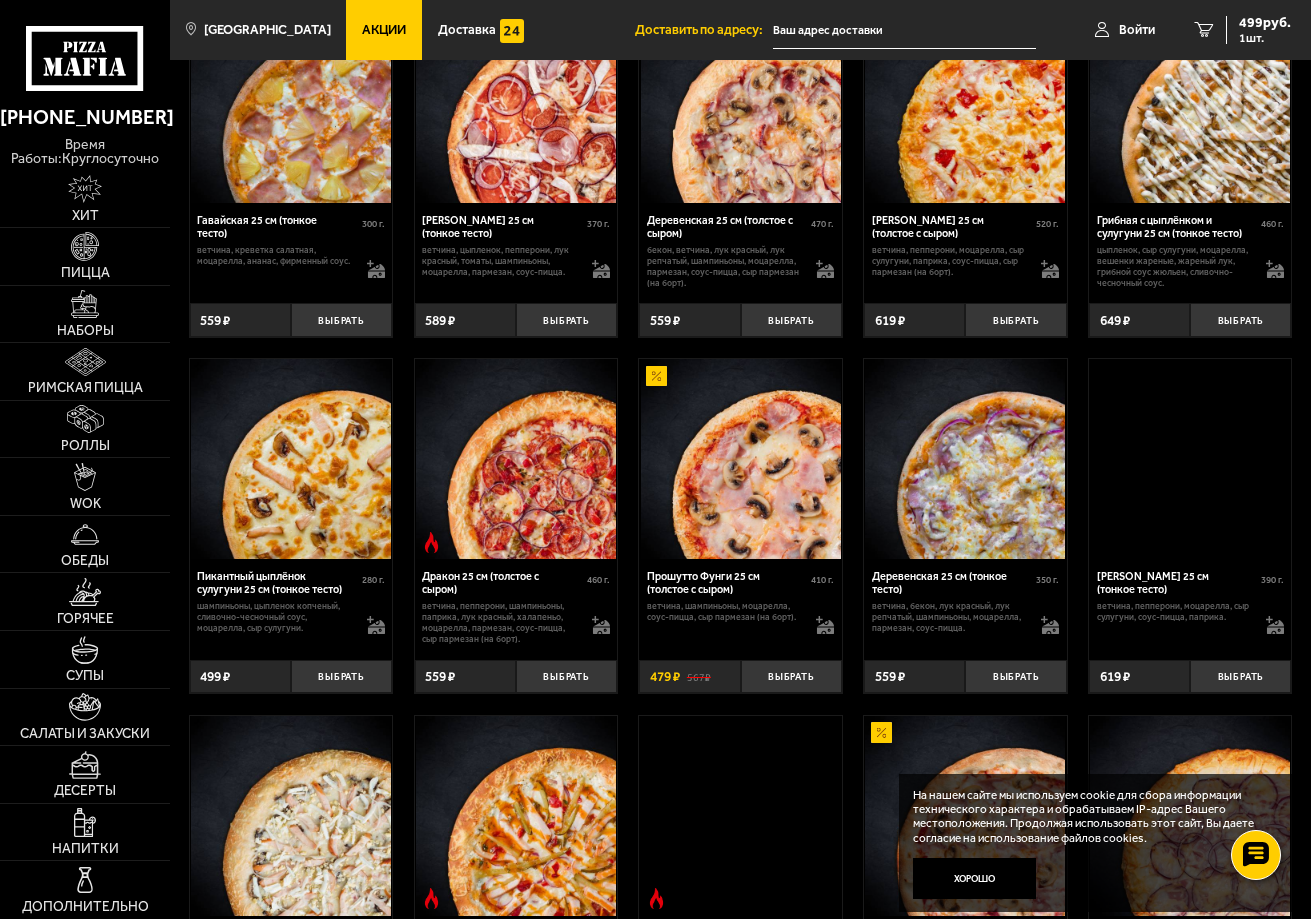 scroll, scrollTop: 2000, scrollLeft: 0, axis: vertical 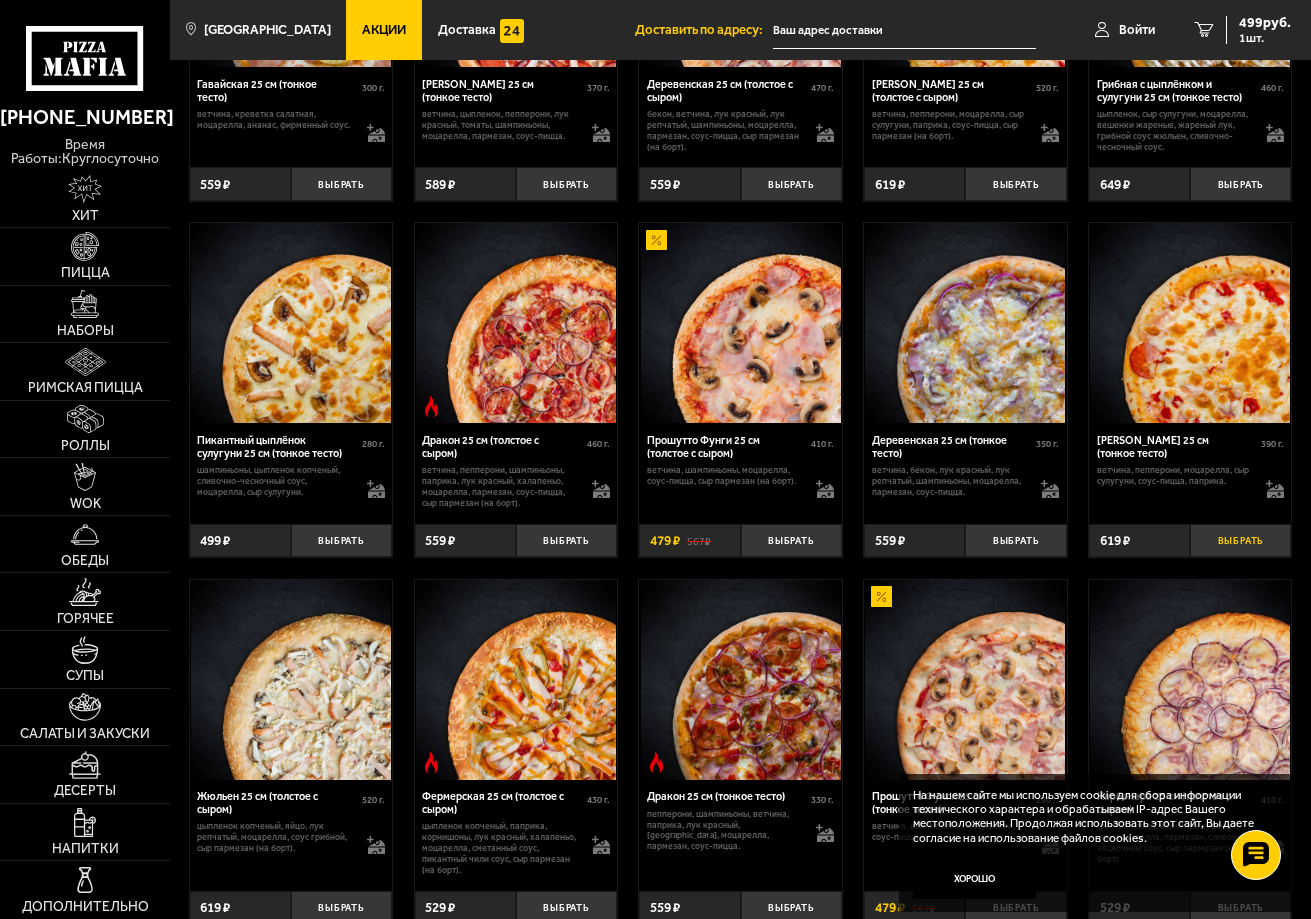 click on "Выбрать" at bounding box center [1240, 540] 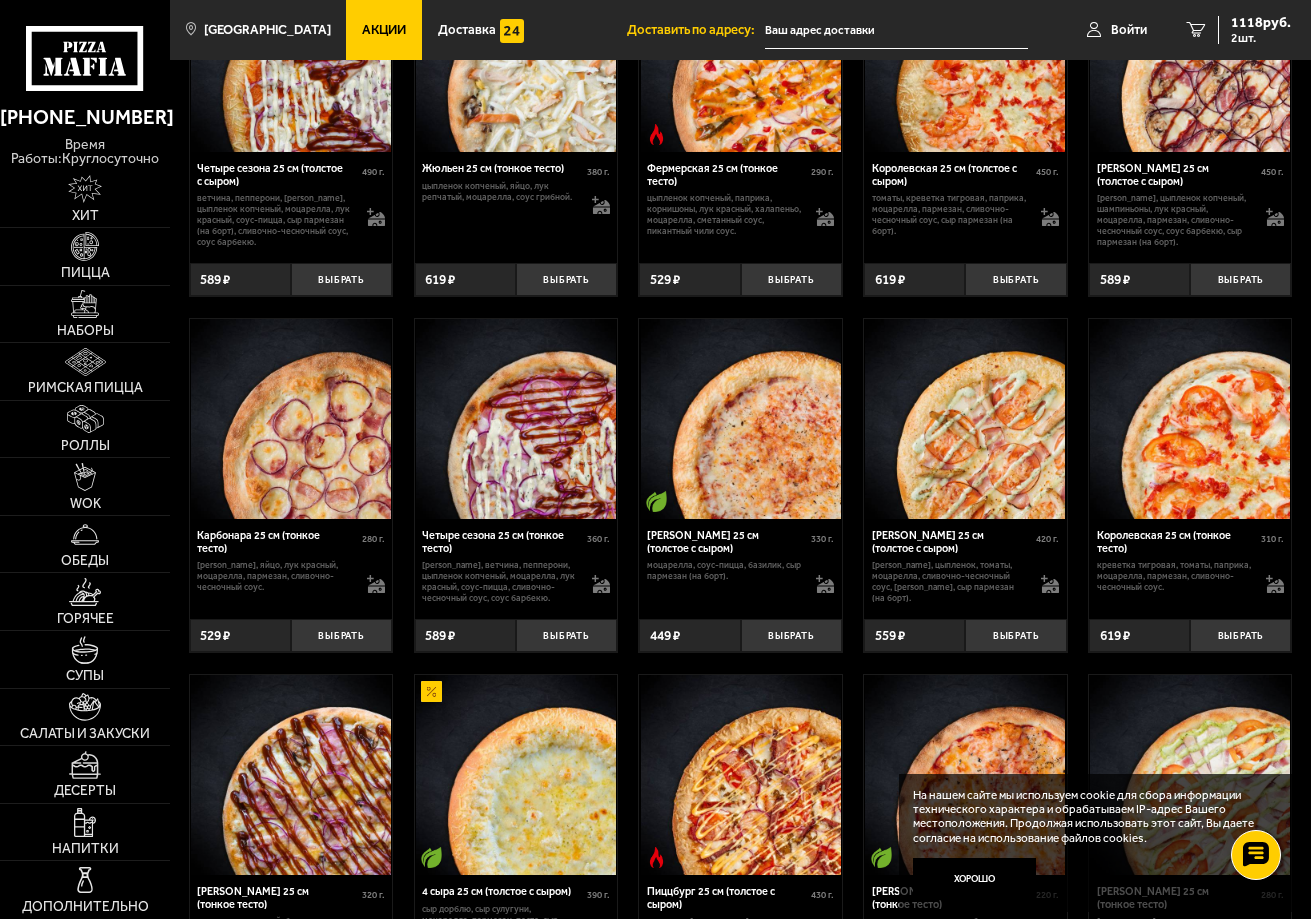 scroll, scrollTop: 3000, scrollLeft: 0, axis: vertical 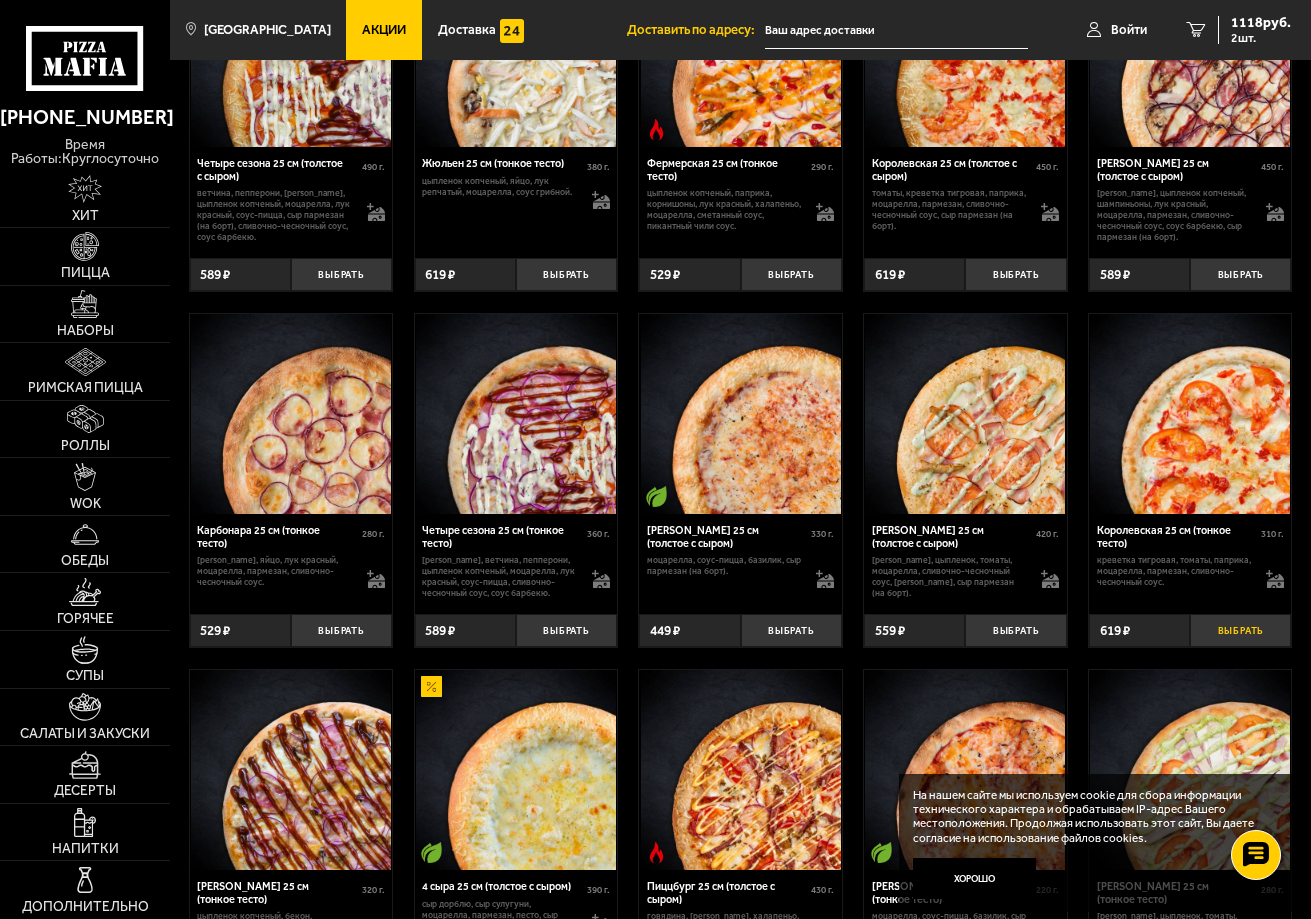 click on "Выбрать" at bounding box center [1240, 630] 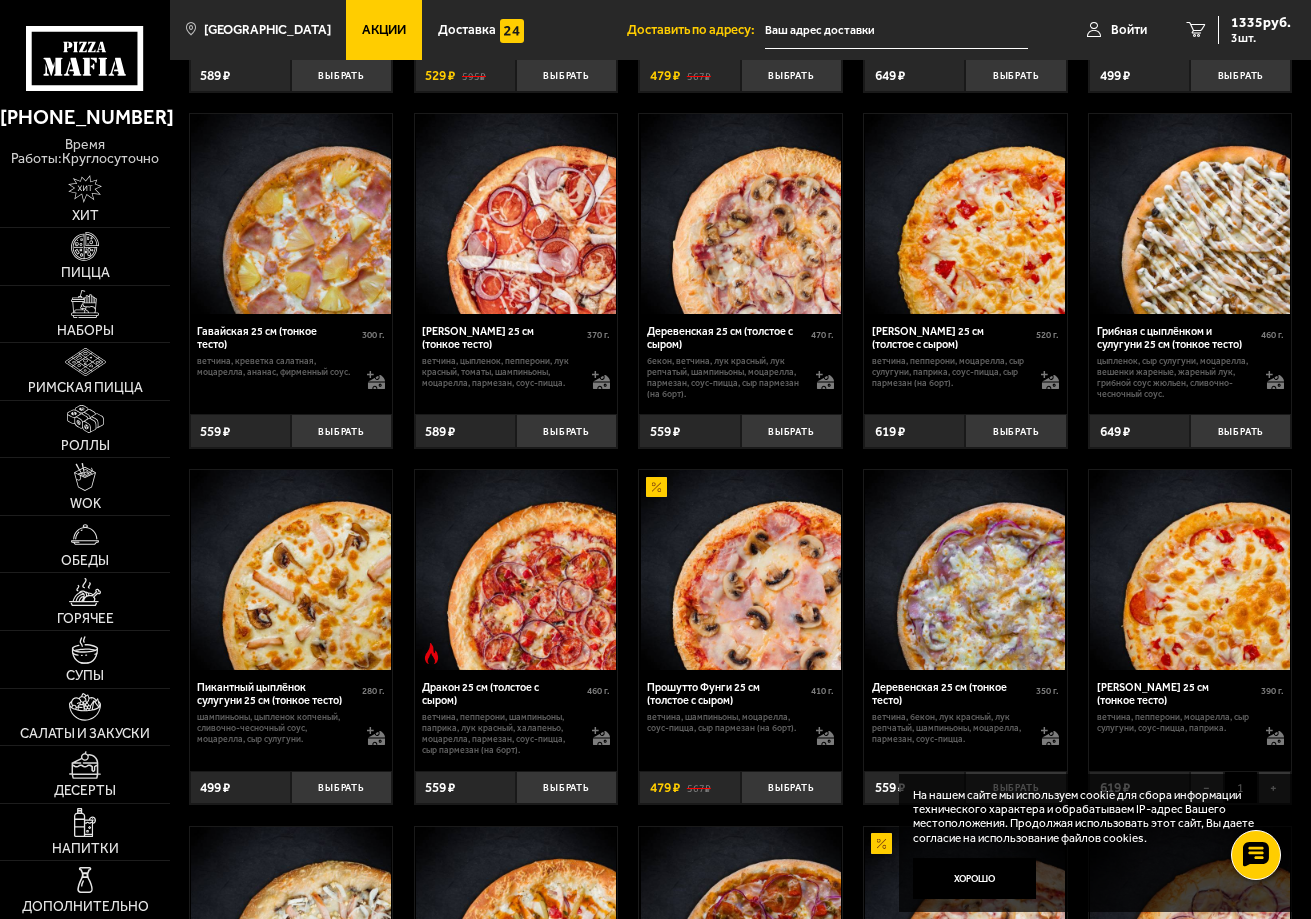 scroll, scrollTop: 1800, scrollLeft: 0, axis: vertical 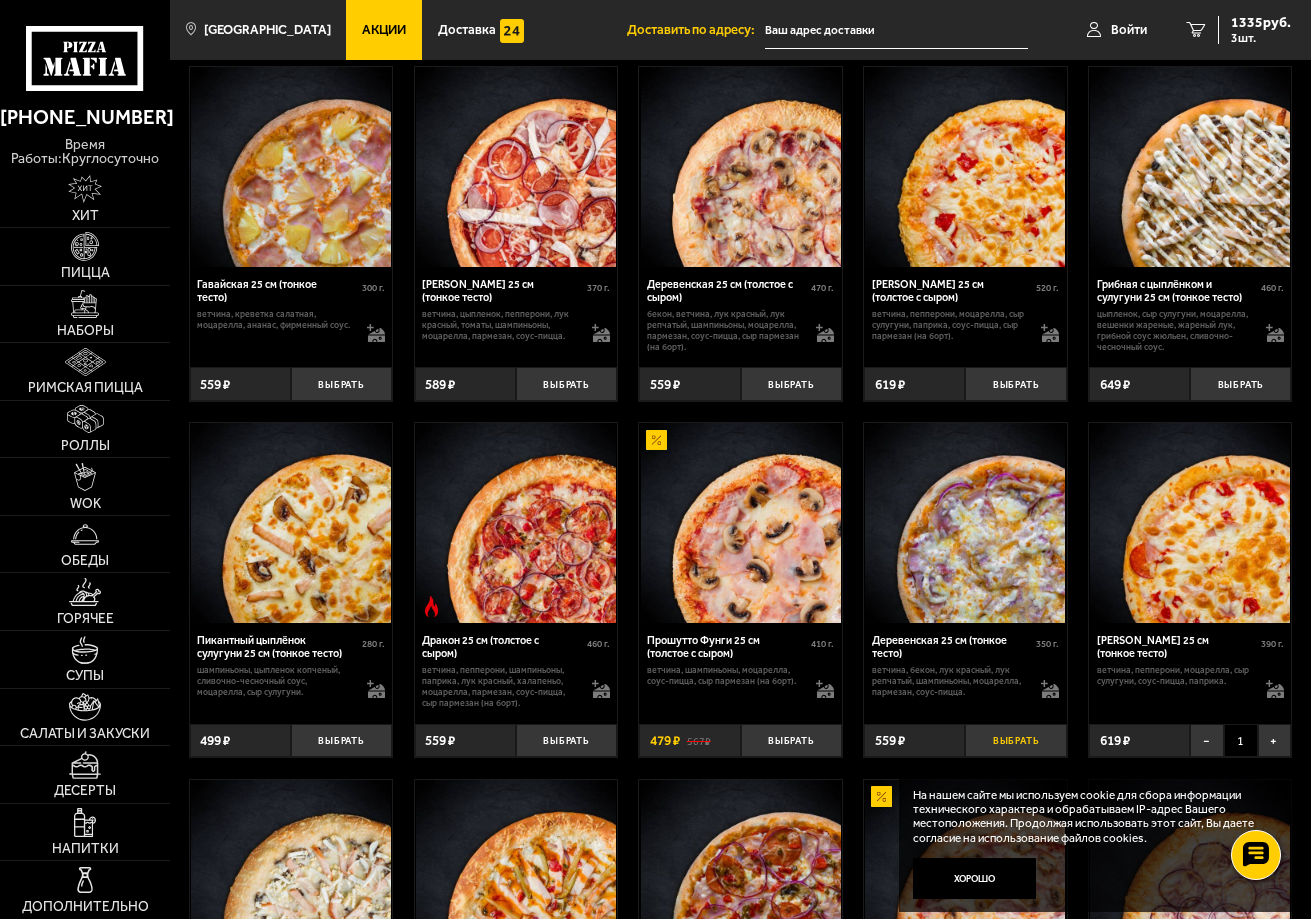 click on "Выбрать" at bounding box center (1015, 740) 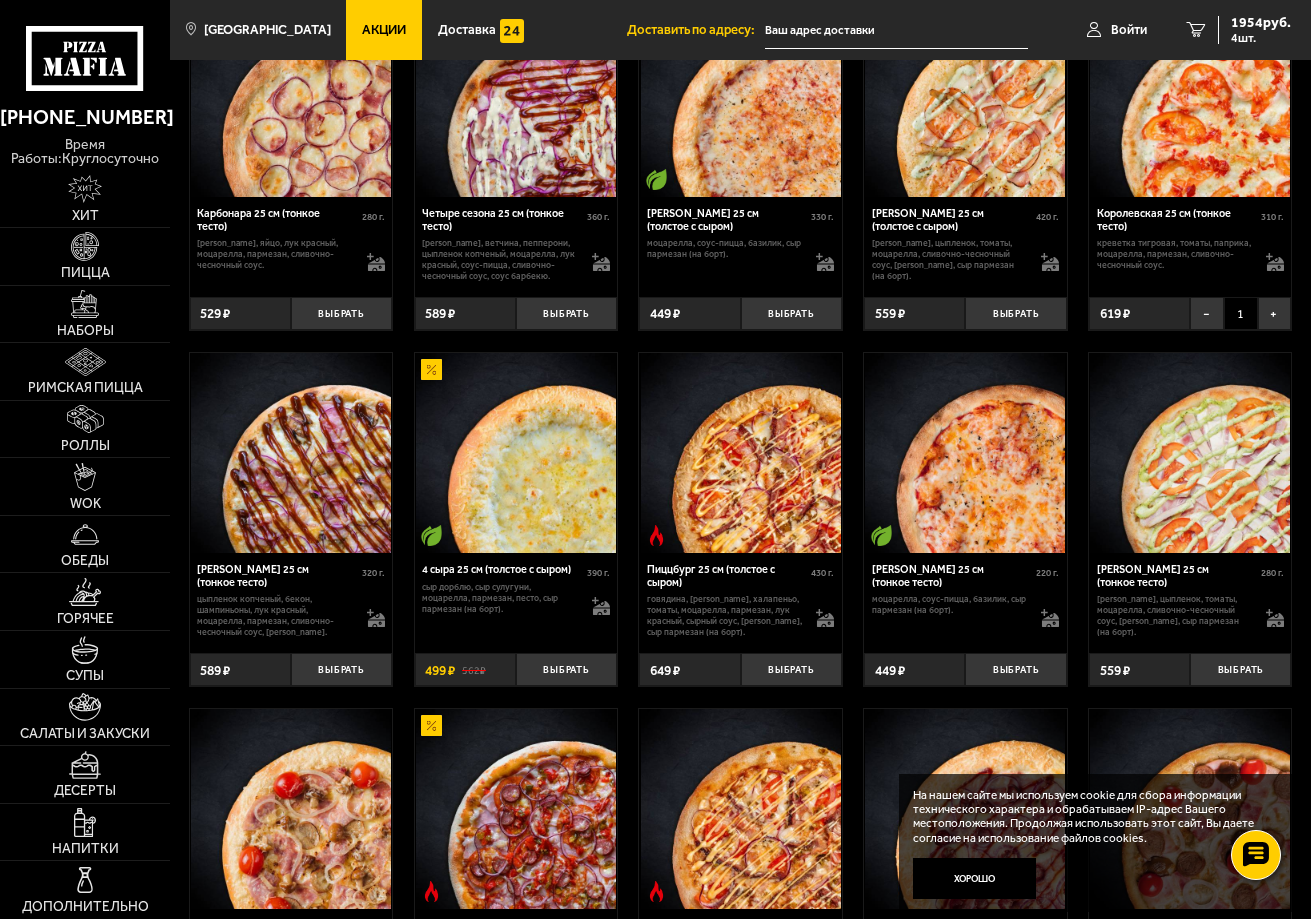 scroll, scrollTop: 3300, scrollLeft: 0, axis: vertical 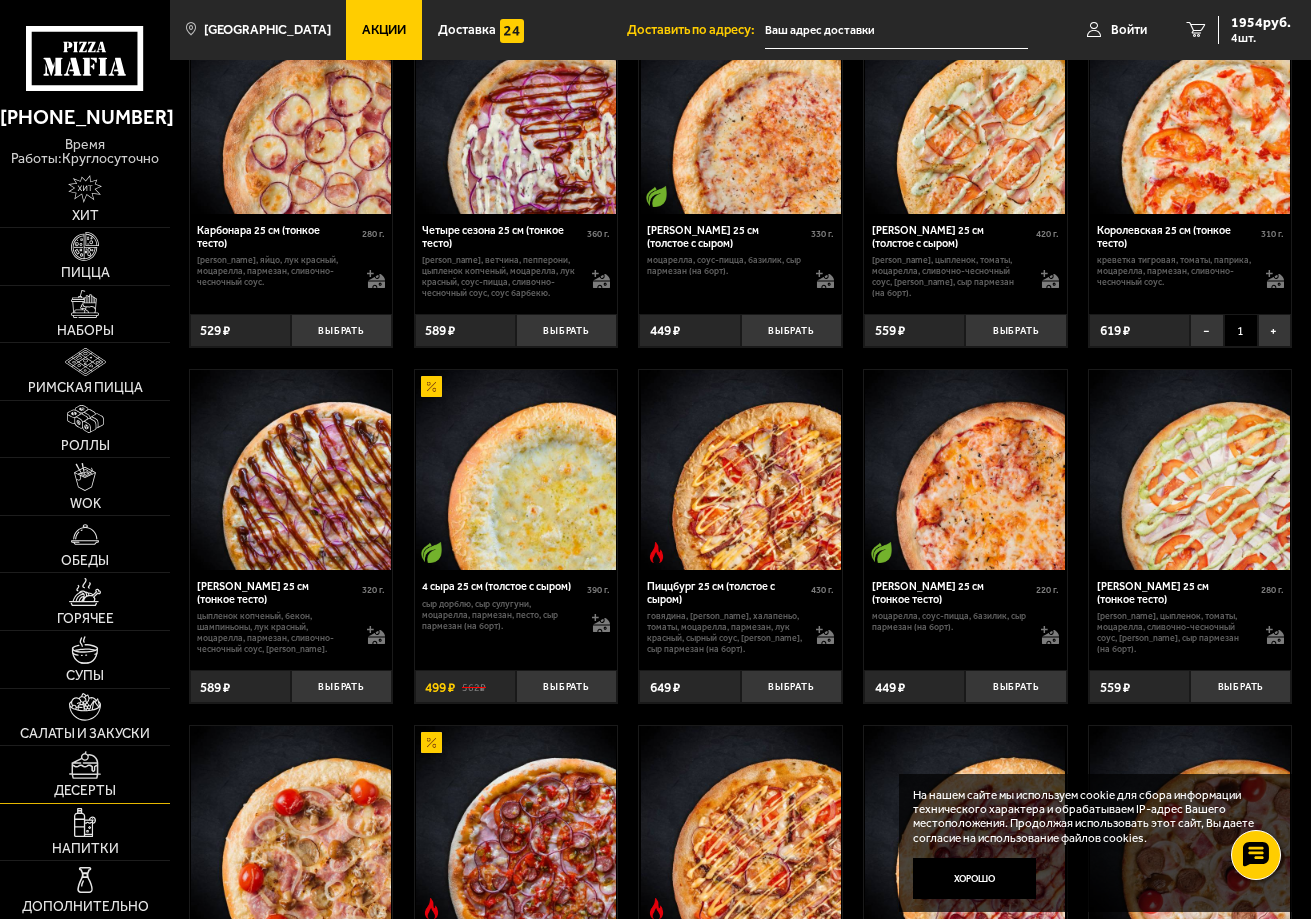 click at bounding box center (84, 765) 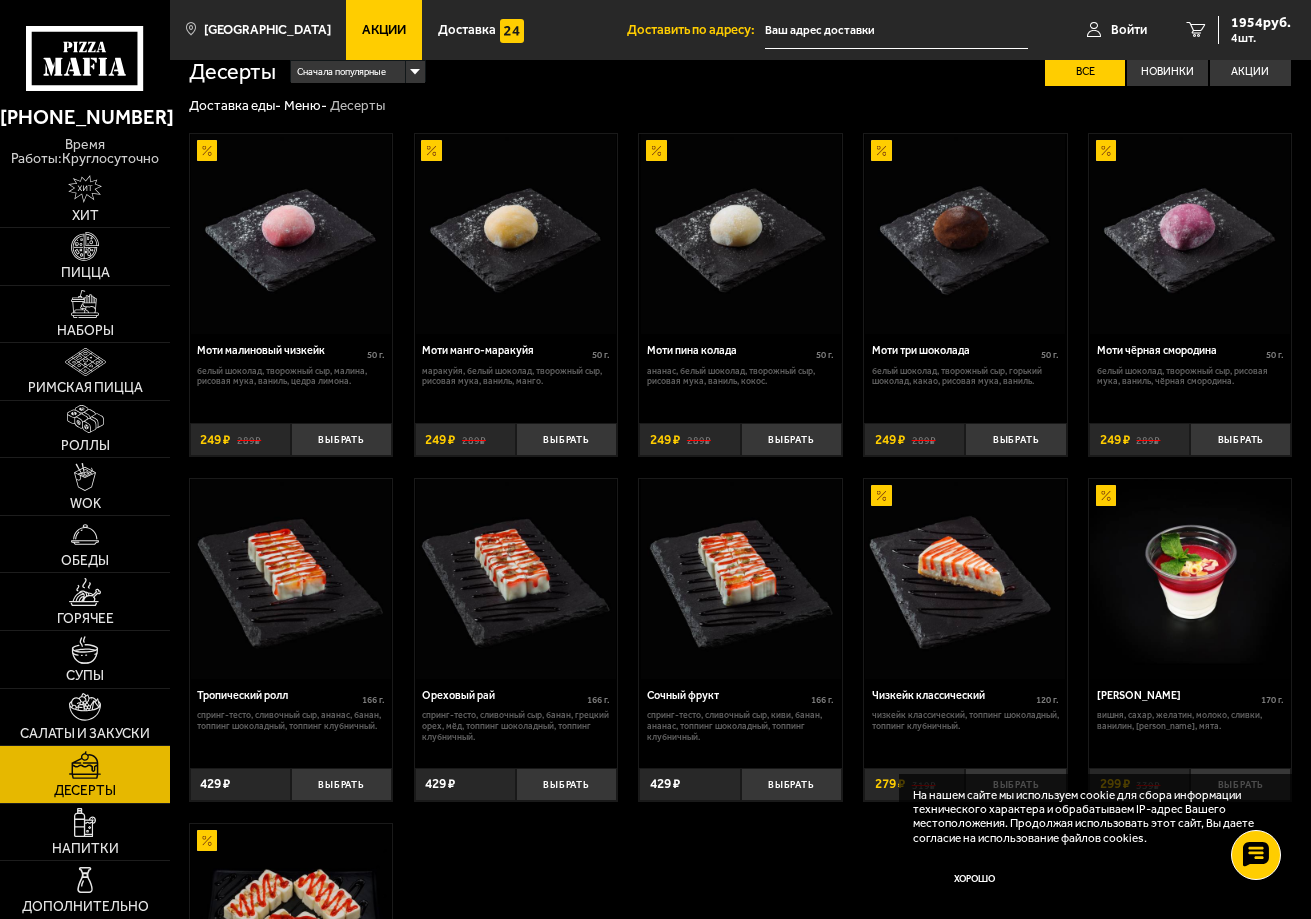 scroll, scrollTop: 0, scrollLeft: 0, axis: both 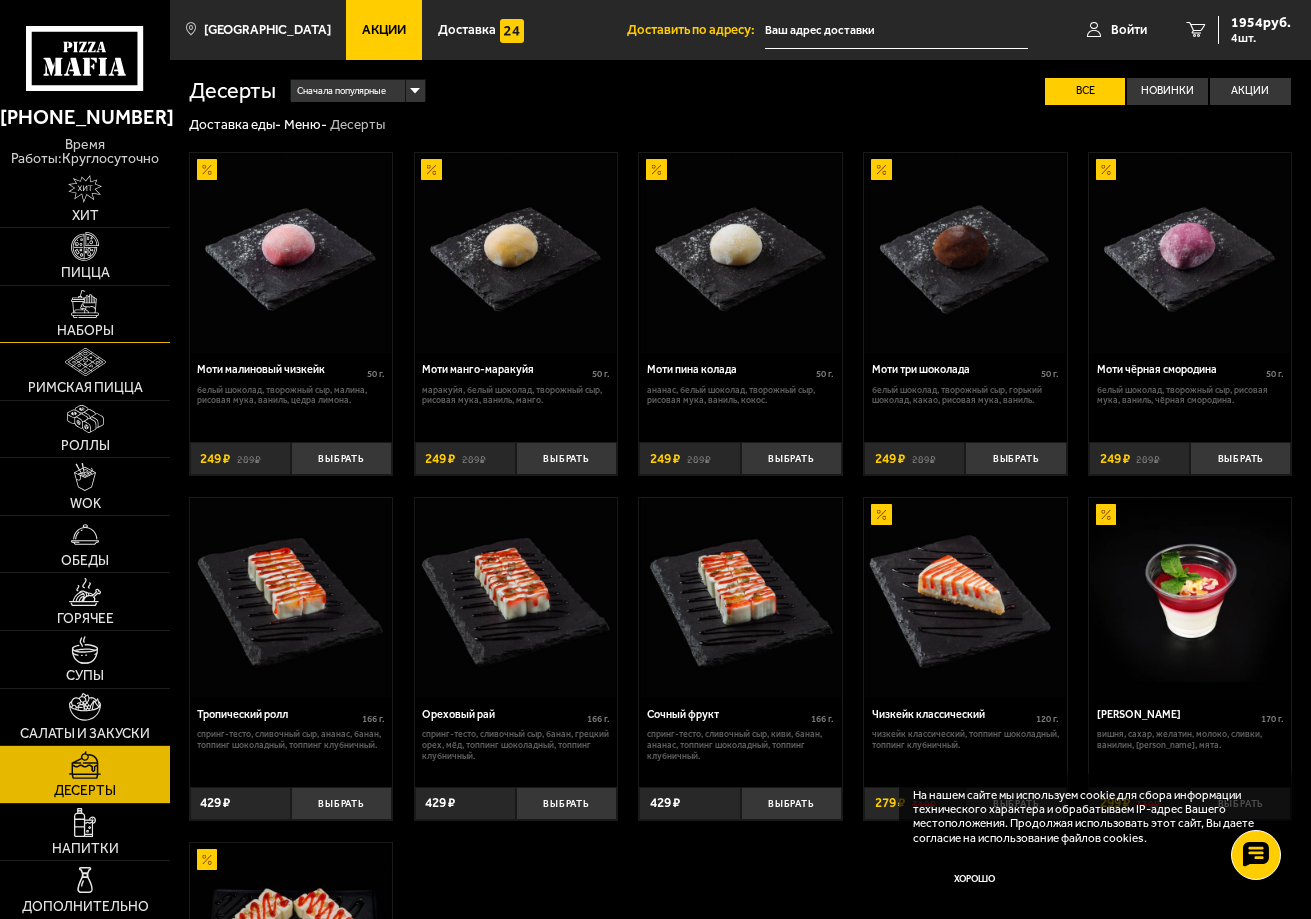 click at bounding box center [85, 304] 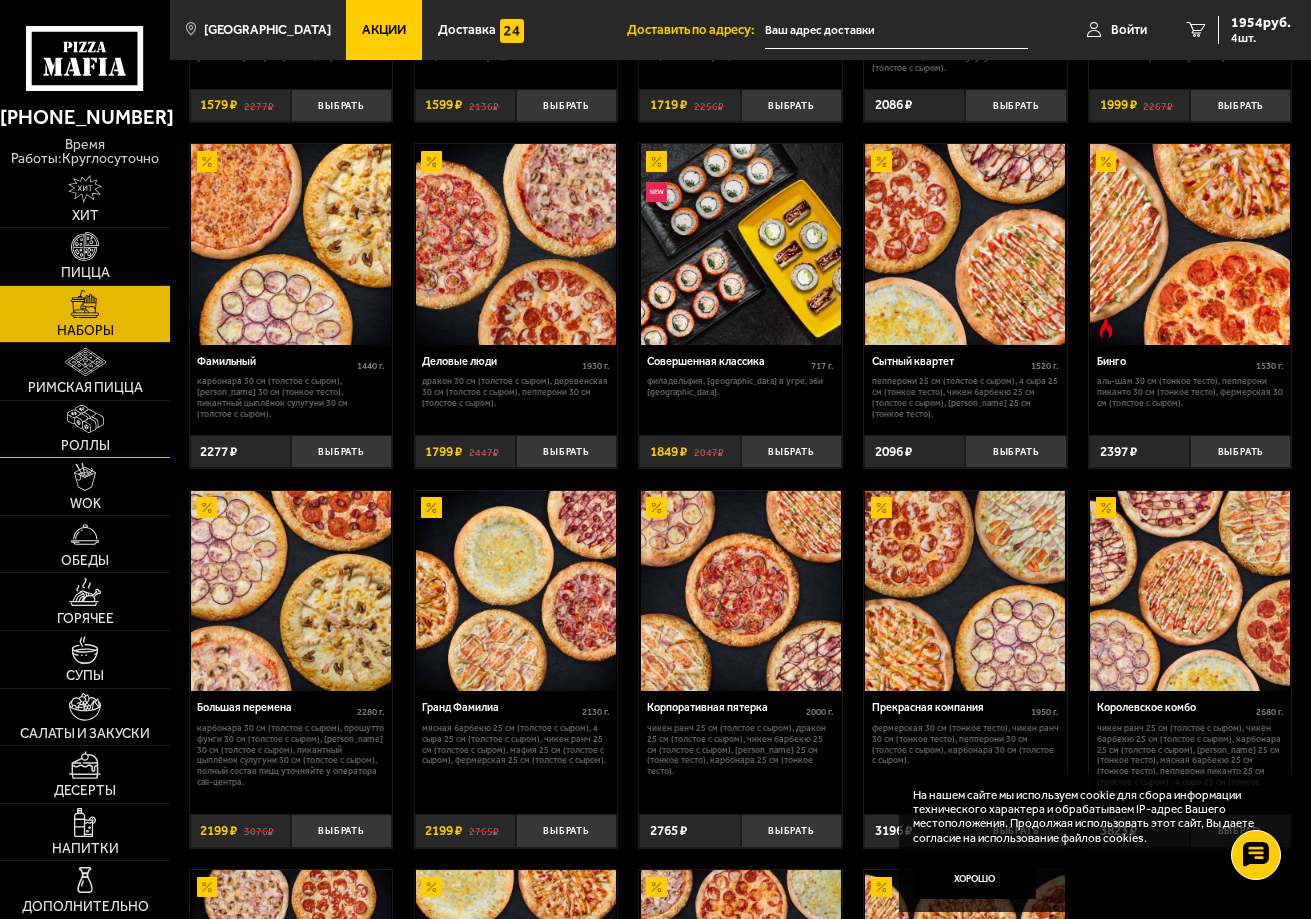 scroll, scrollTop: 1400, scrollLeft: 0, axis: vertical 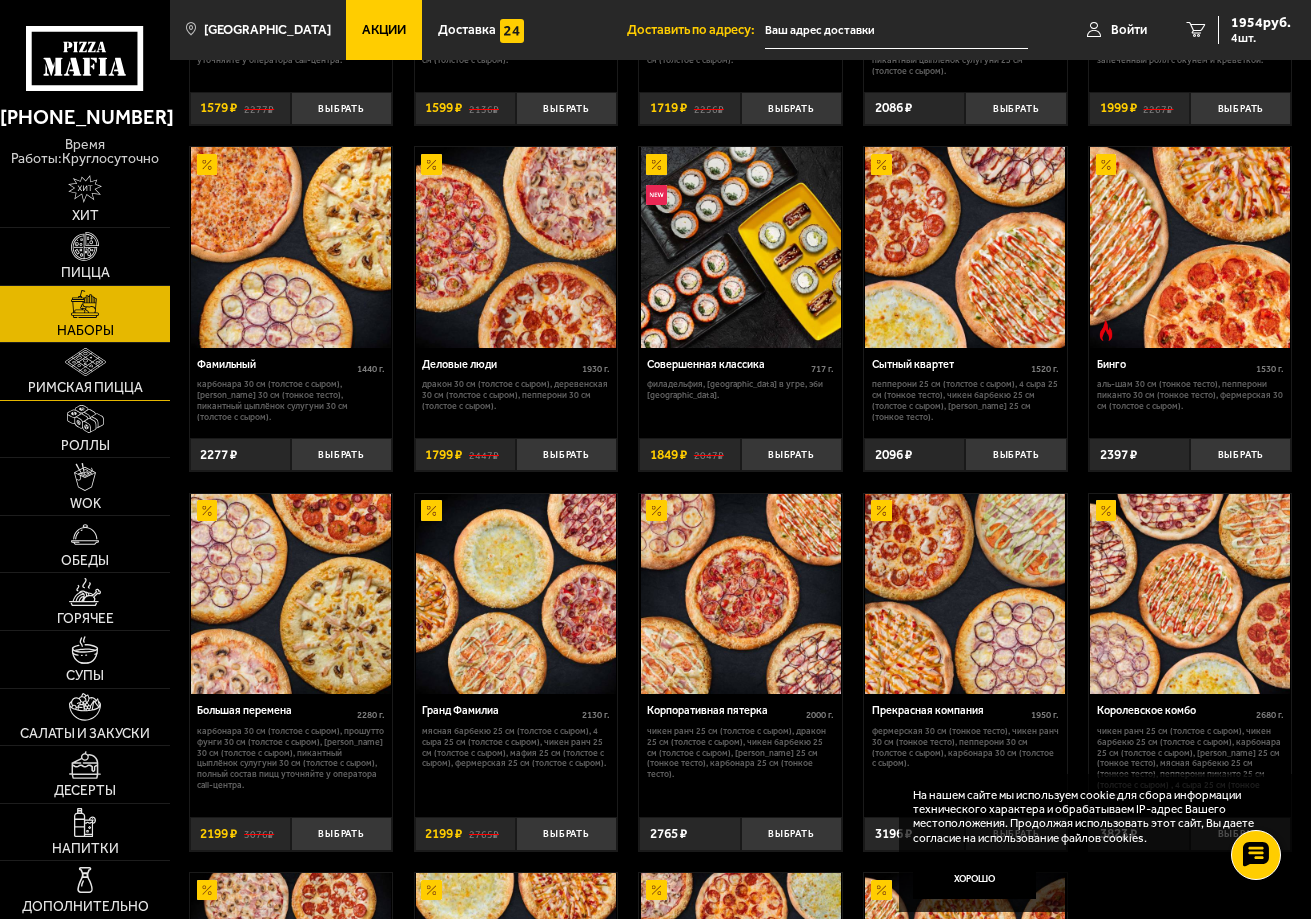 click at bounding box center (85, 362) 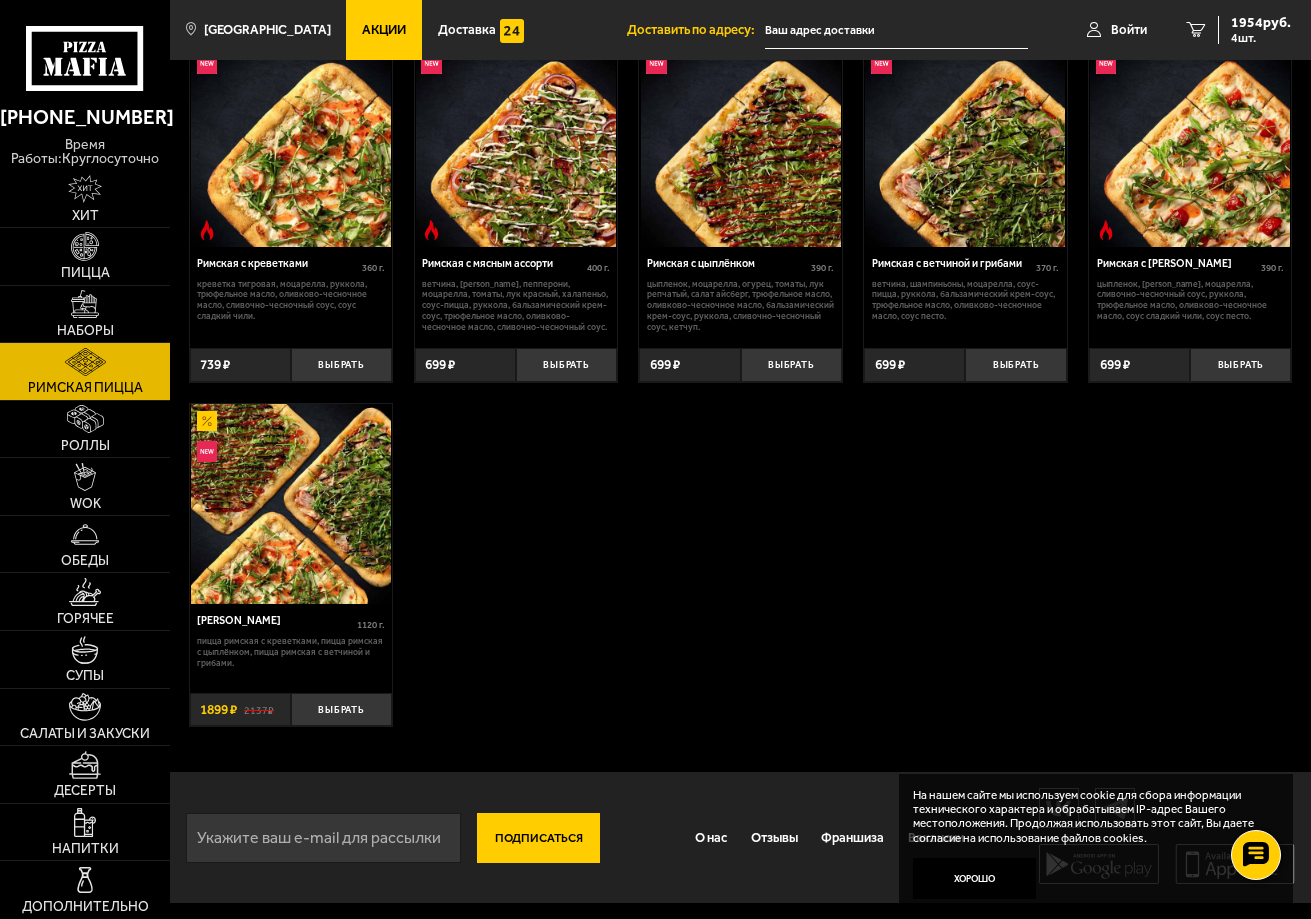 scroll, scrollTop: 0, scrollLeft: 0, axis: both 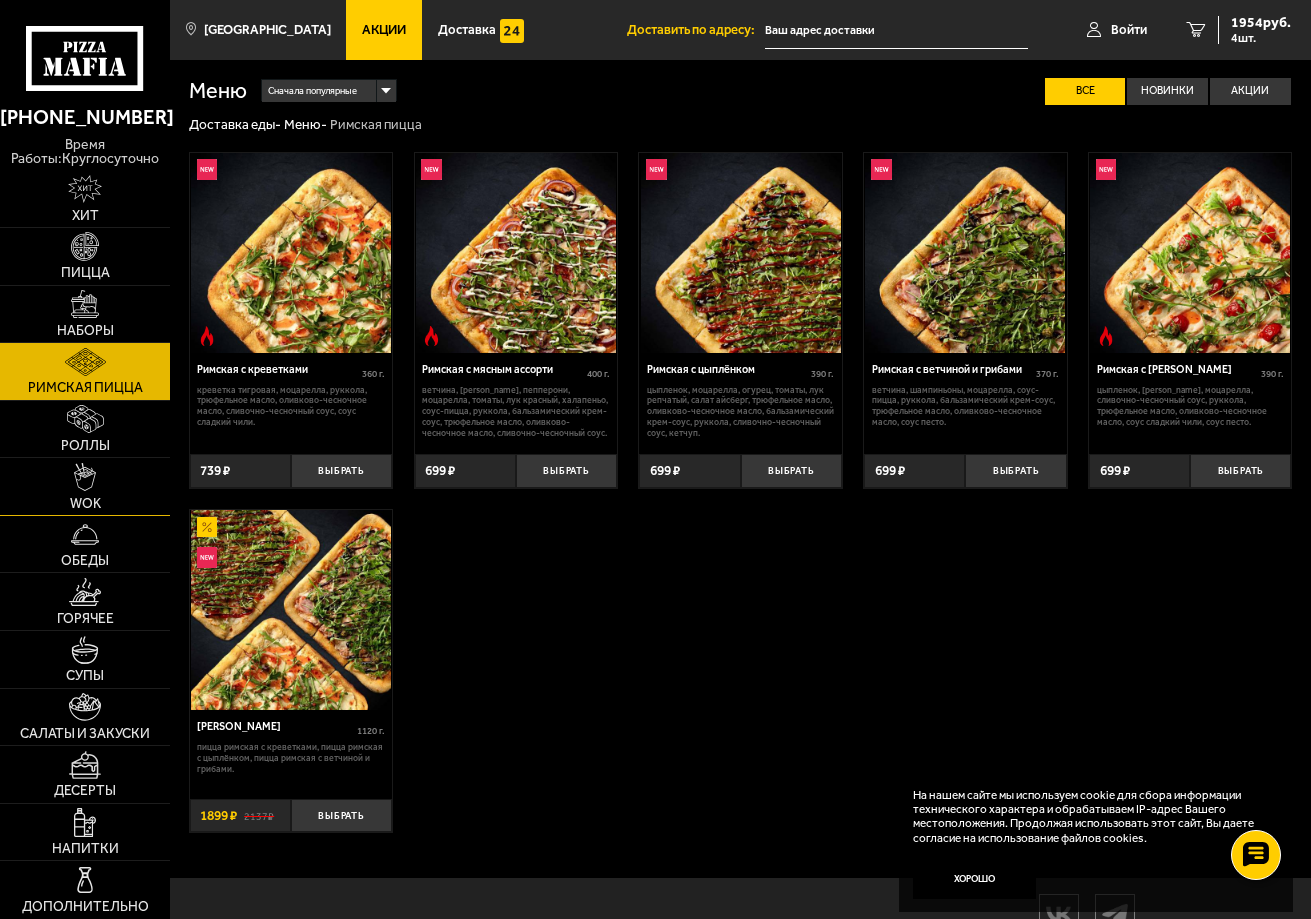 click at bounding box center [85, 477] 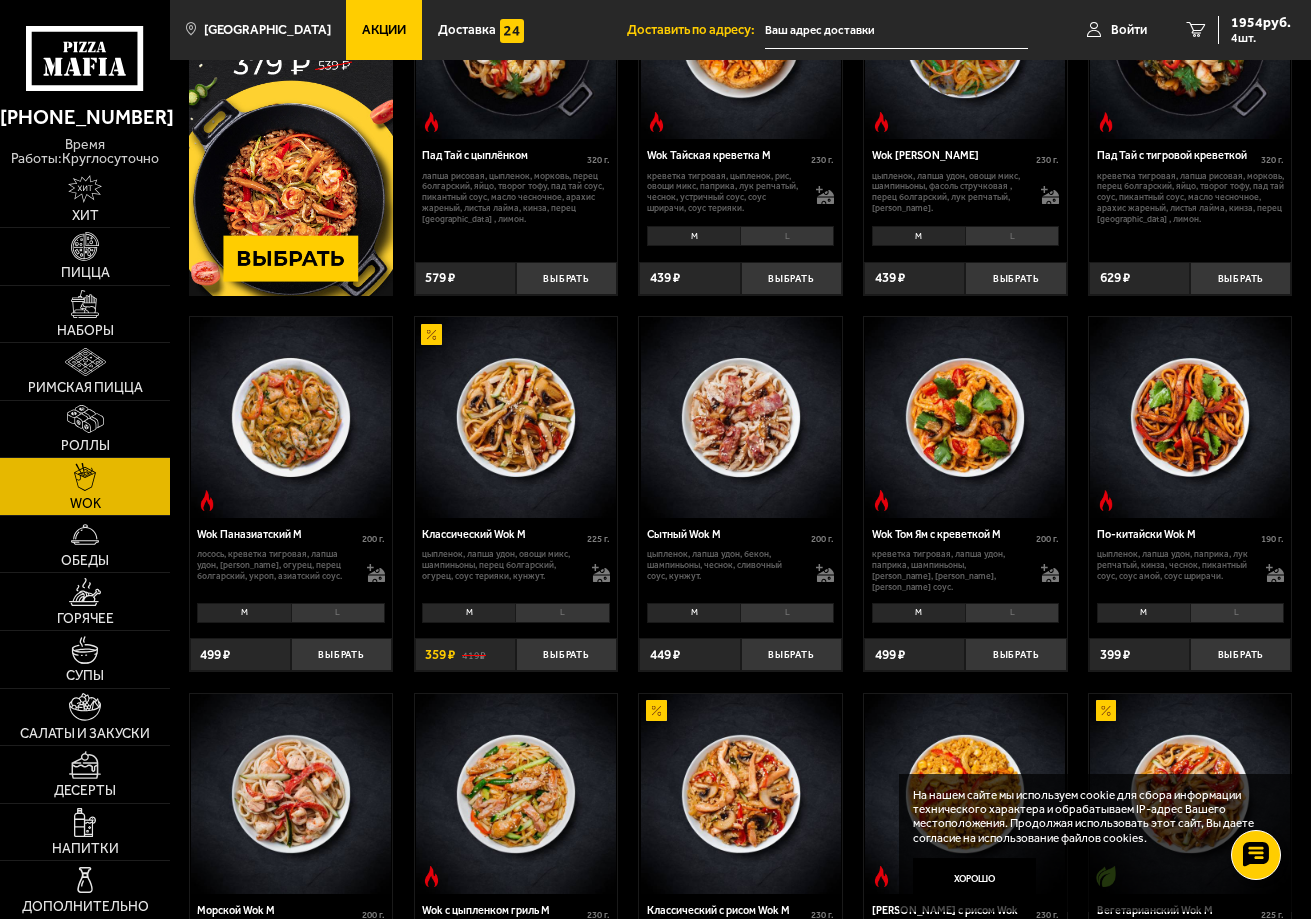 scroll, scrollTop: 500, scrollLeft: 0, axis: vertical 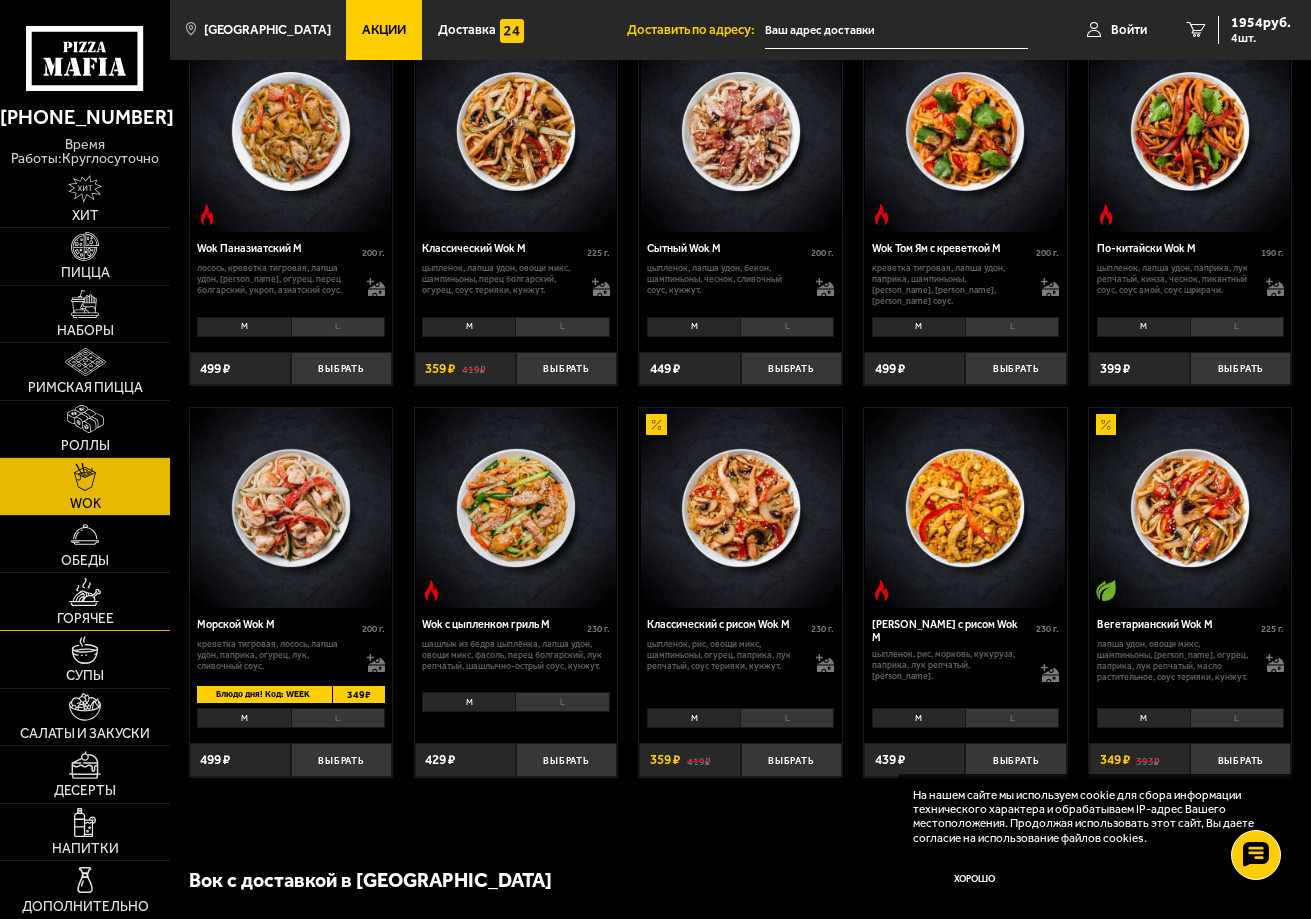 click at bounding box center (85, 592) 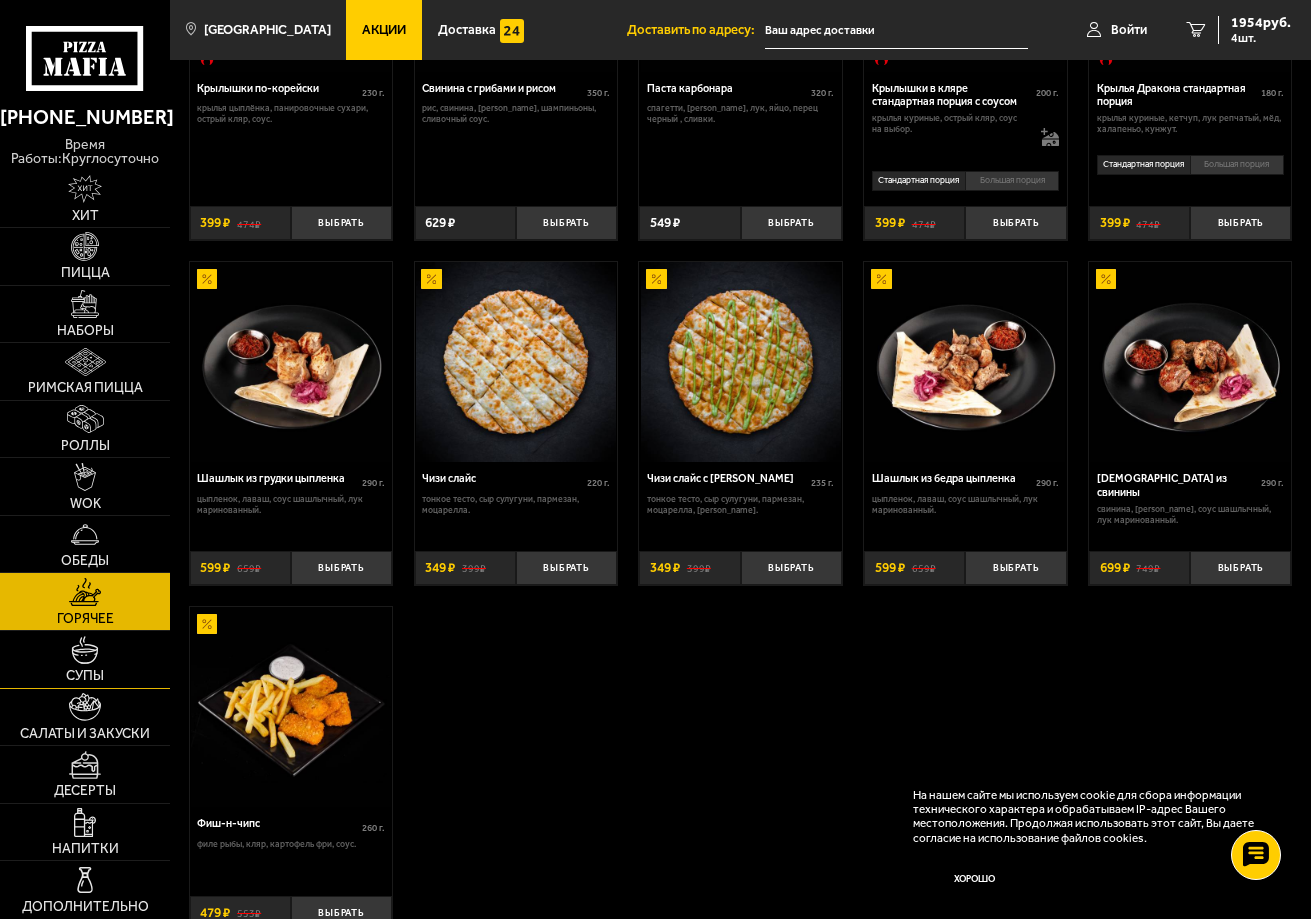 scroll, scrollTop: 888, scrollLeft: 0, axis: vertical 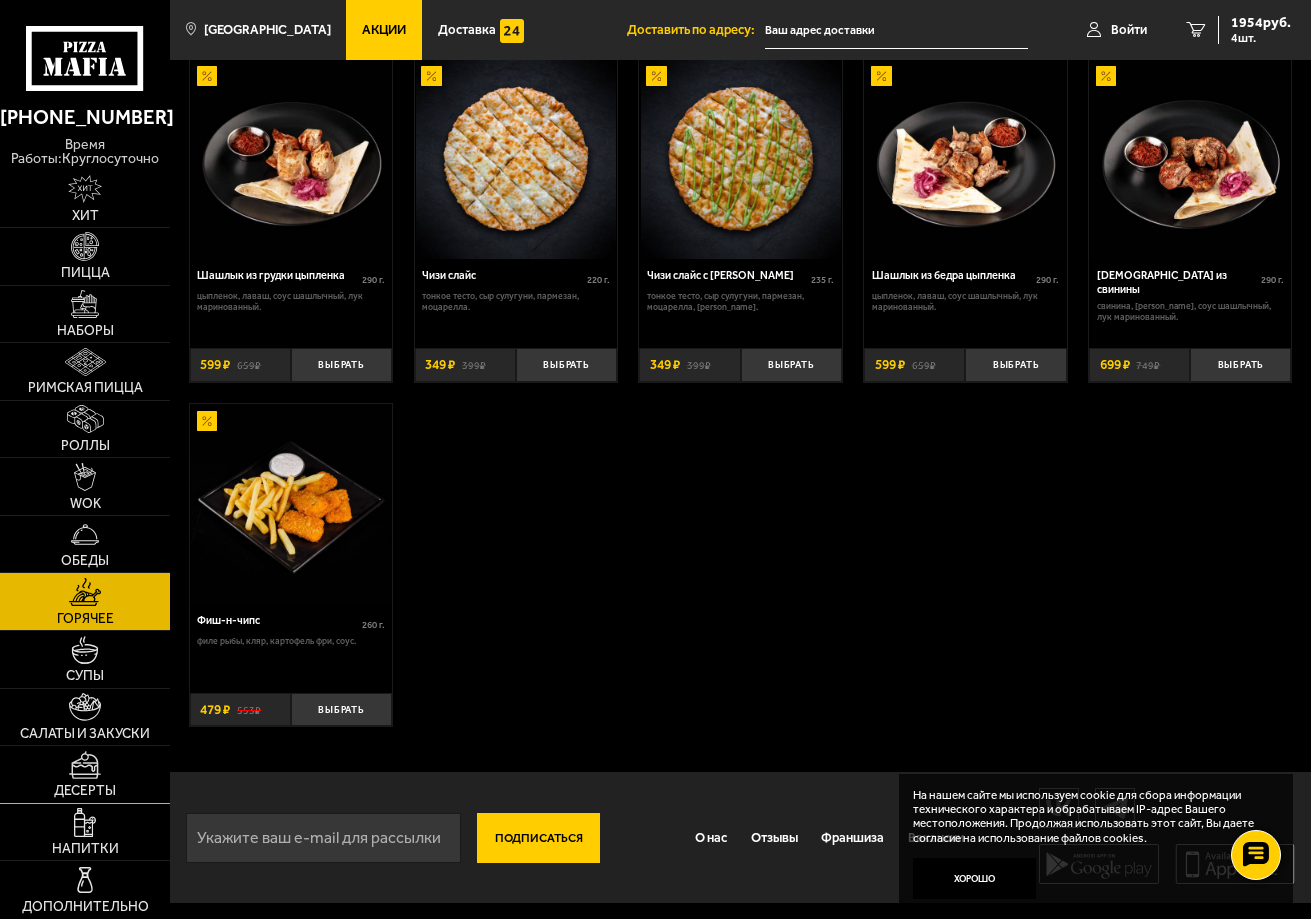 click on "Десерты" at bounding box center [85, 791] 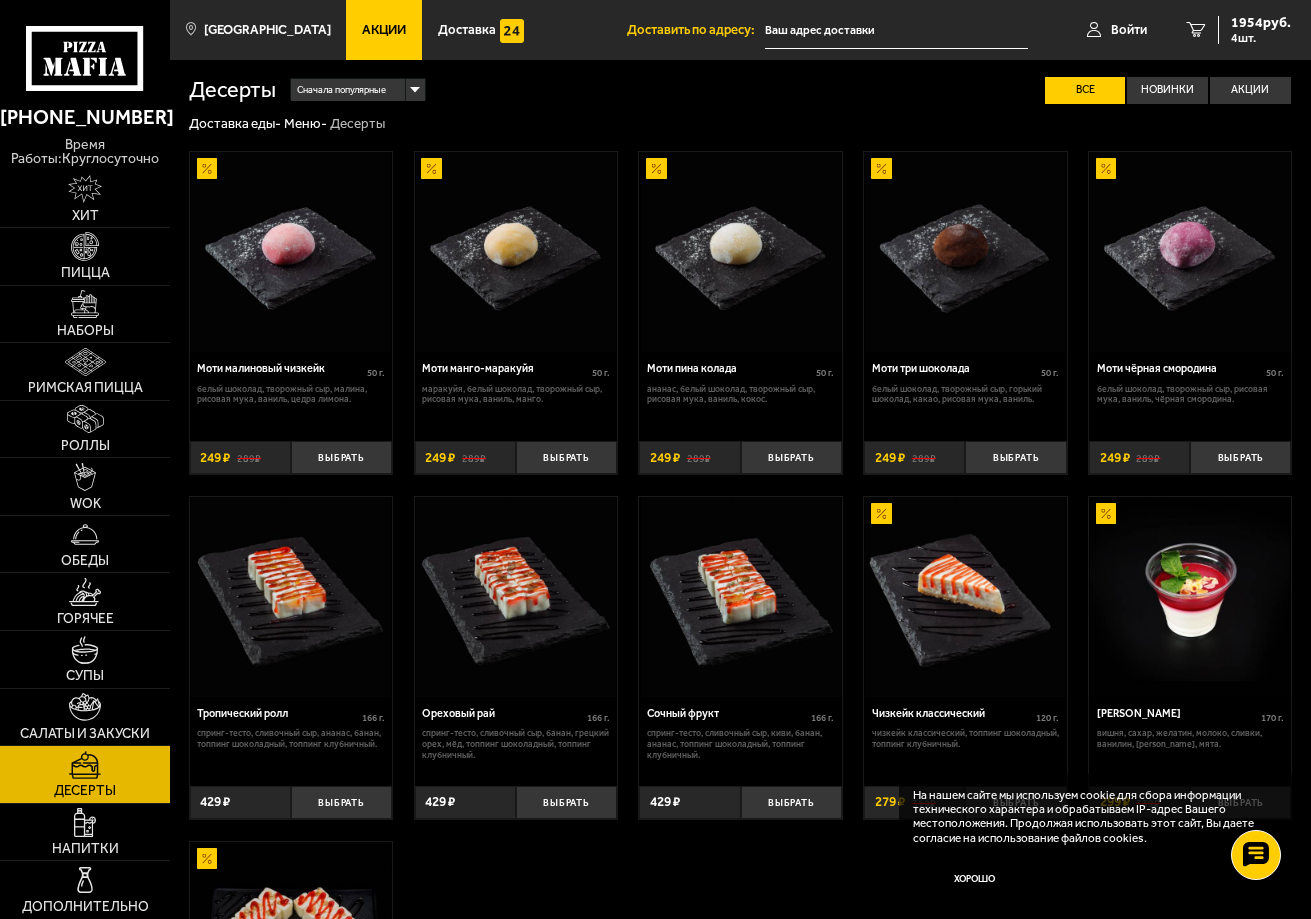 scroll, scrollTop: 0, scrollLeft: 0, axis: both 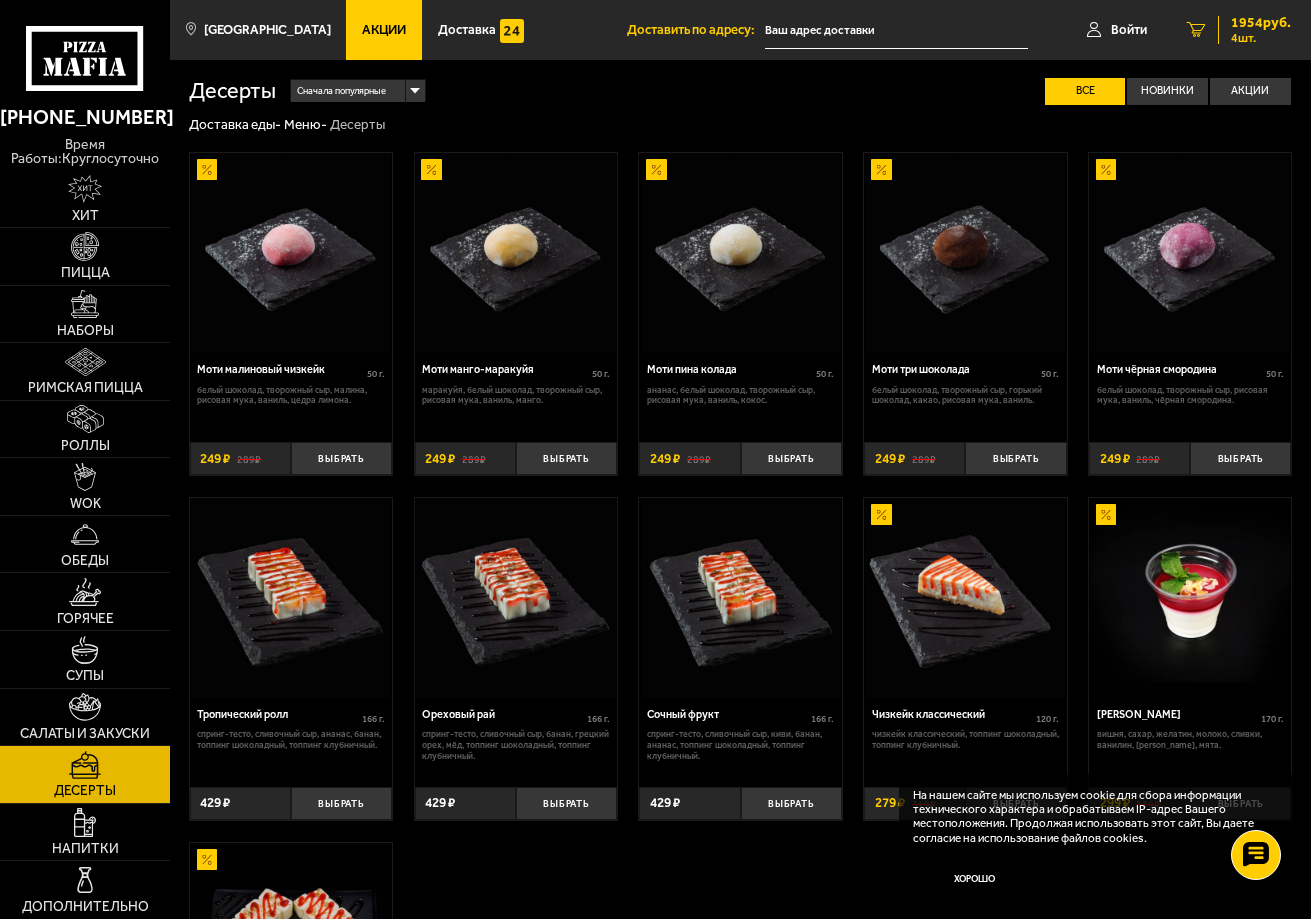 click on "1954  руб." at bounding box center (1261, 23) 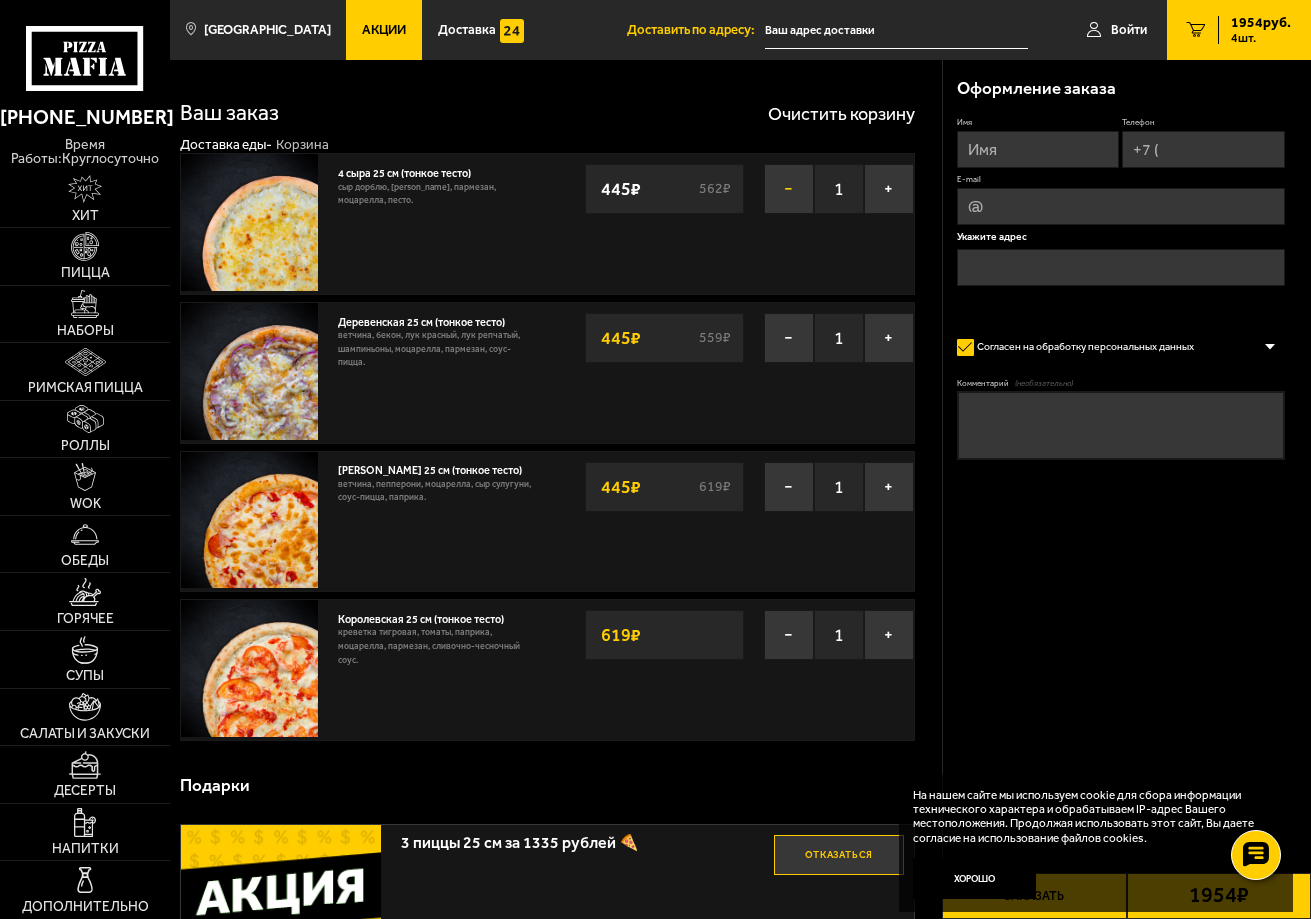click on "−" at bounding box center (789, 189) 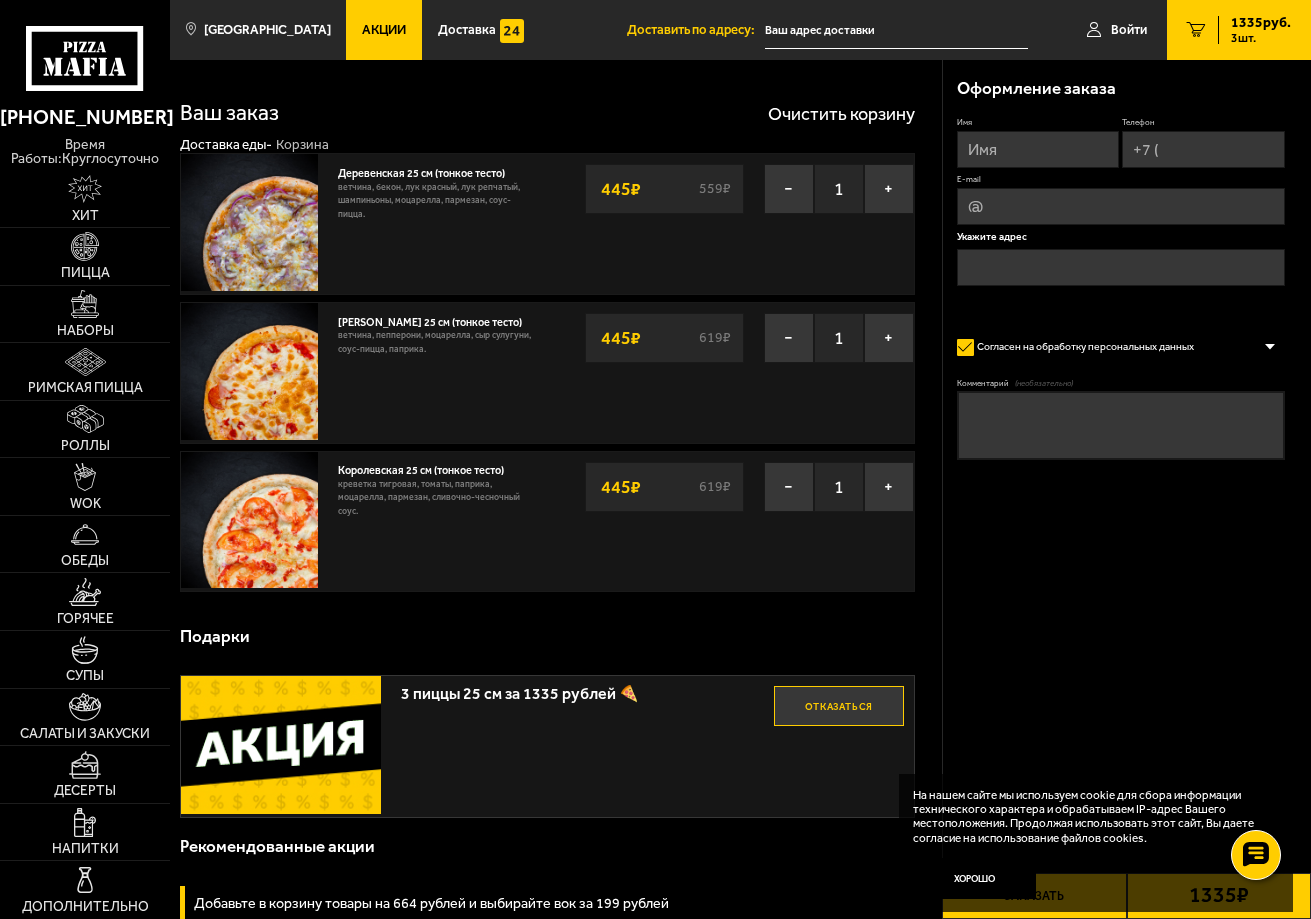 click on "Комментарий   (необязательно)" at bounding box center (1121, 425) 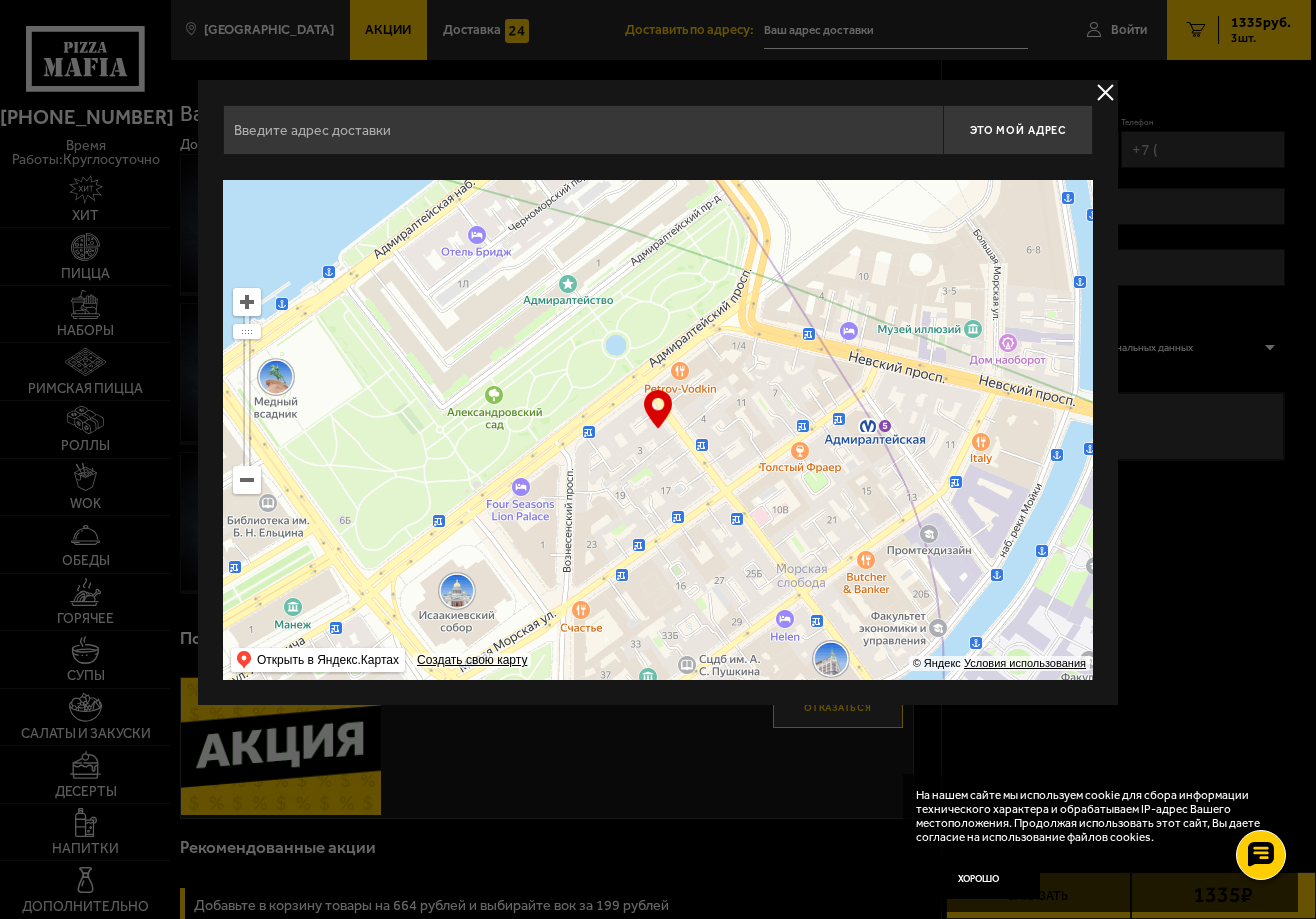 drag, startPoint x: 654, startPoint y: 554, endPoint x: 890, endPoint y: 220, distance: 408.96454 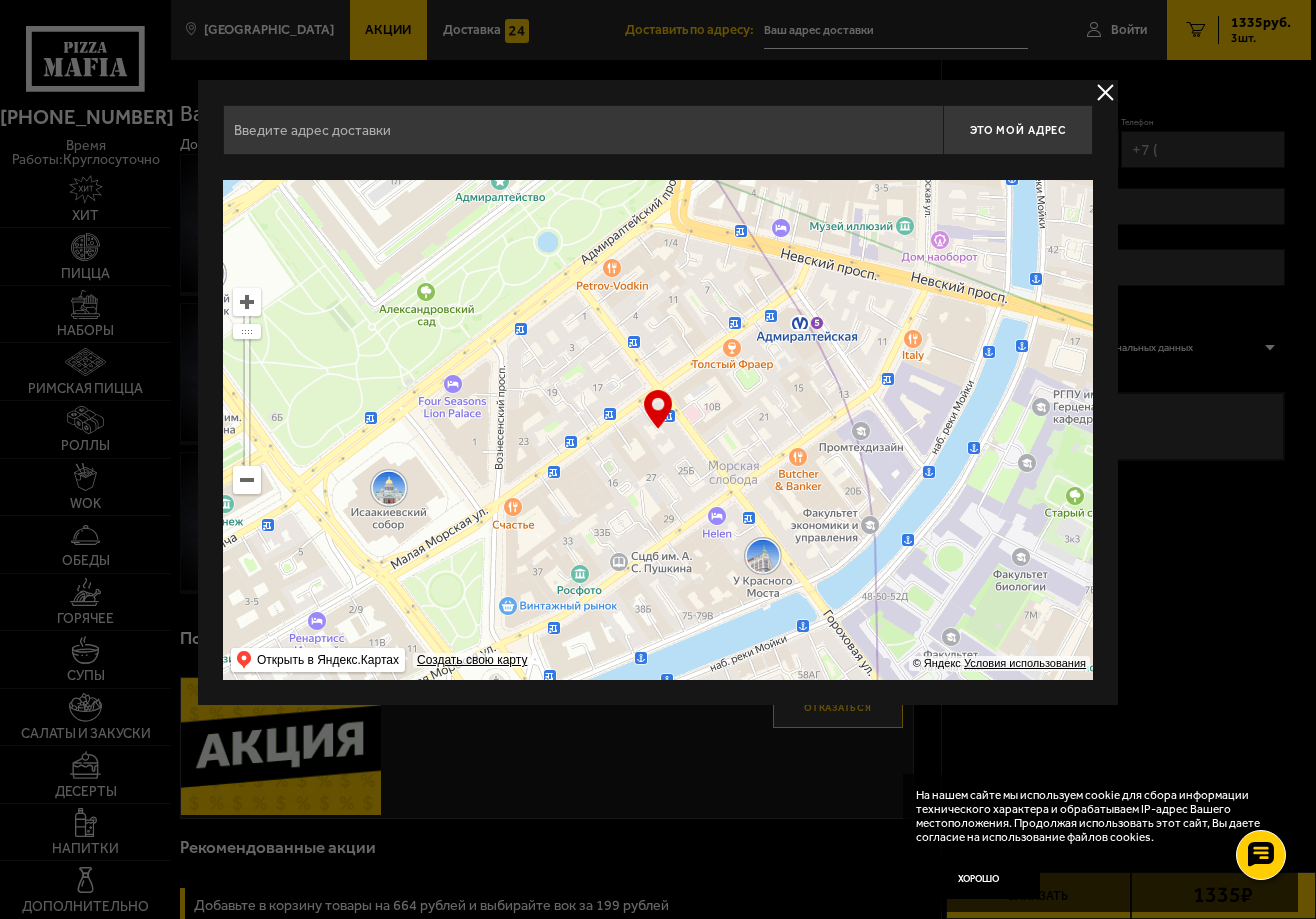 type on "[STREET_ADDRESS]" 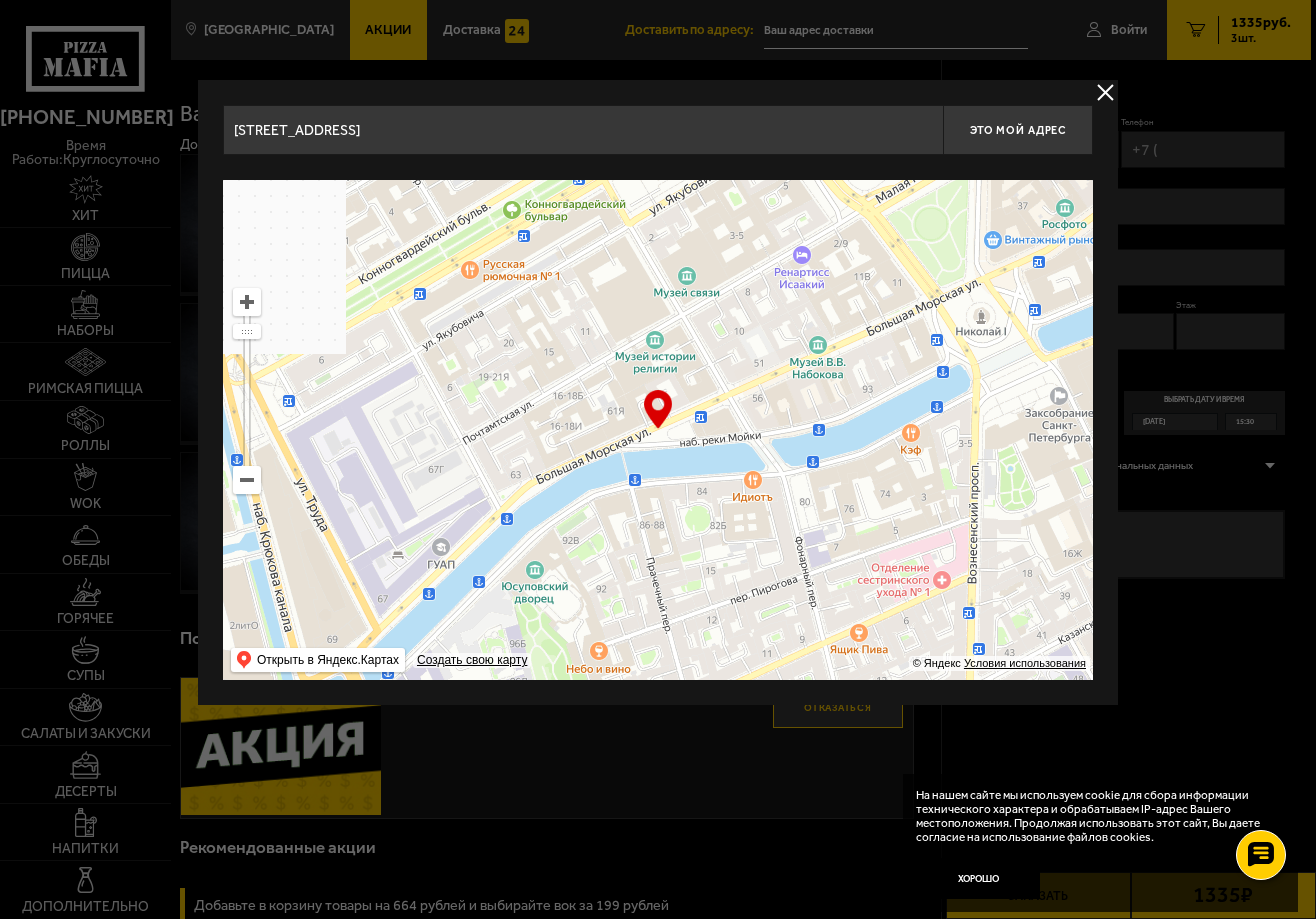drag, startPoint x: 645, startPoint y: 608, endPoint x: 1147, endPoint y: 242, distance: 621.2568 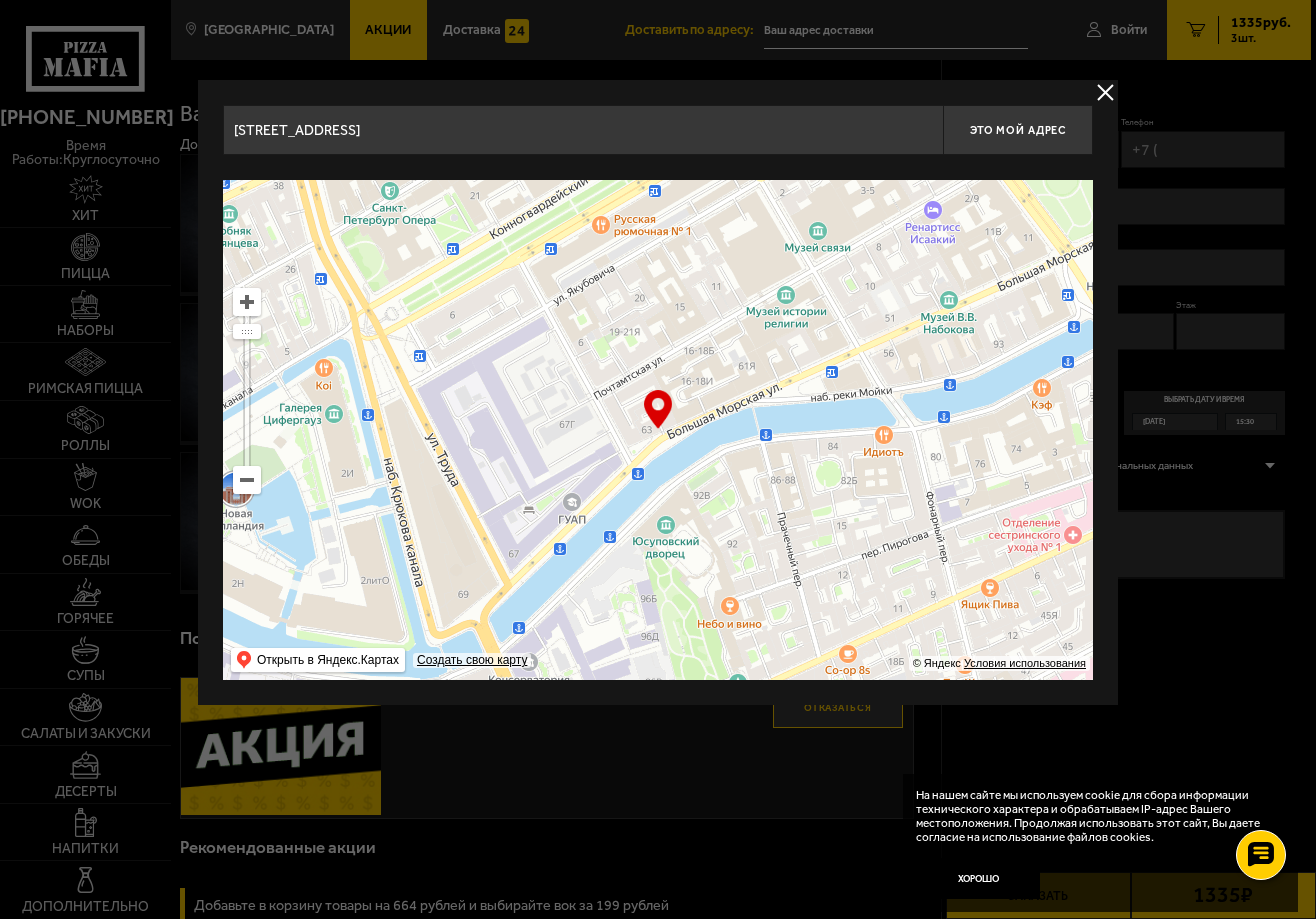 drag, startPoint x: 706, startPoint y: 446, endPoint x: 800, endPoint y: 407, distance: 101.76935 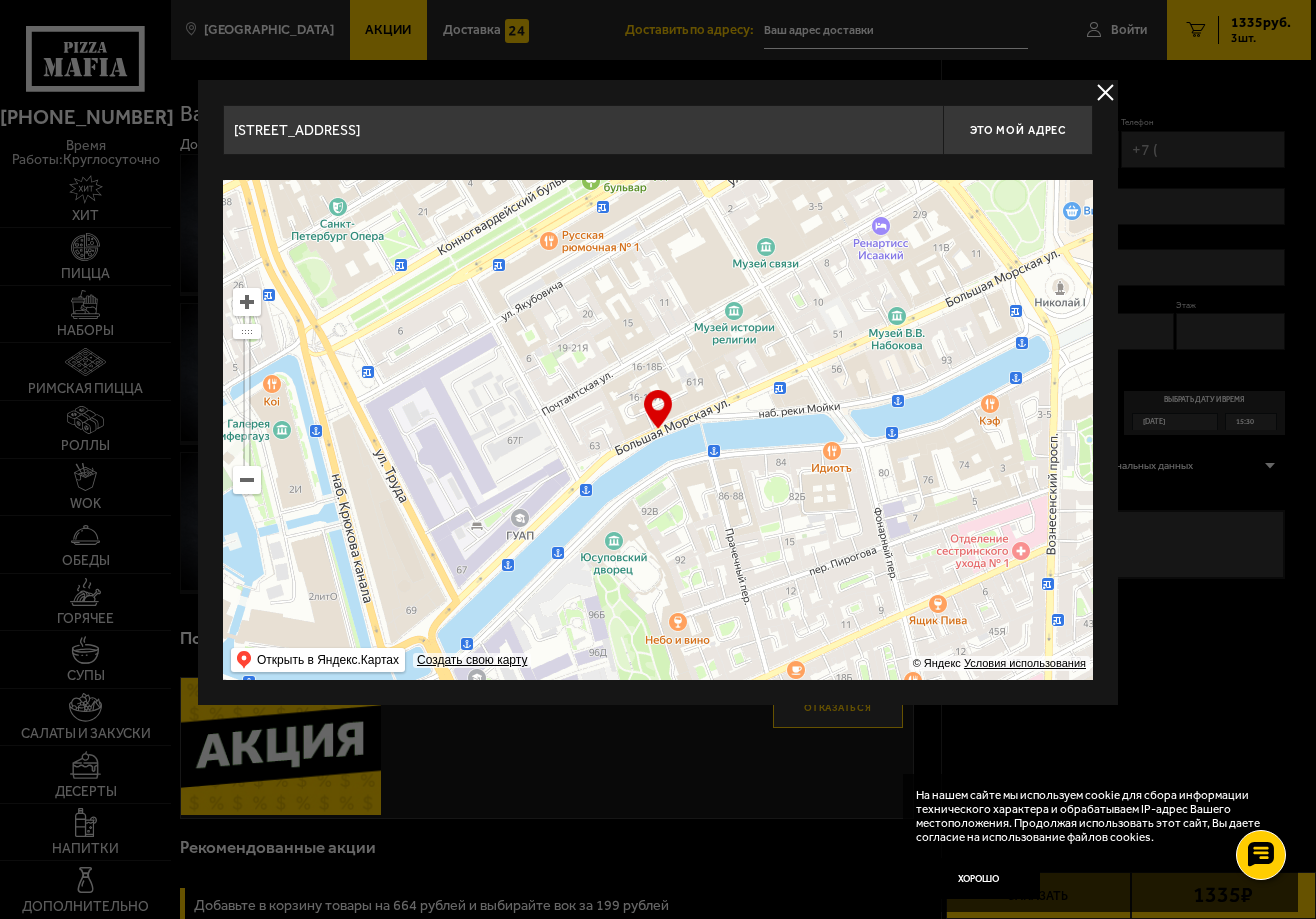 click at bounding box center [658, 430] 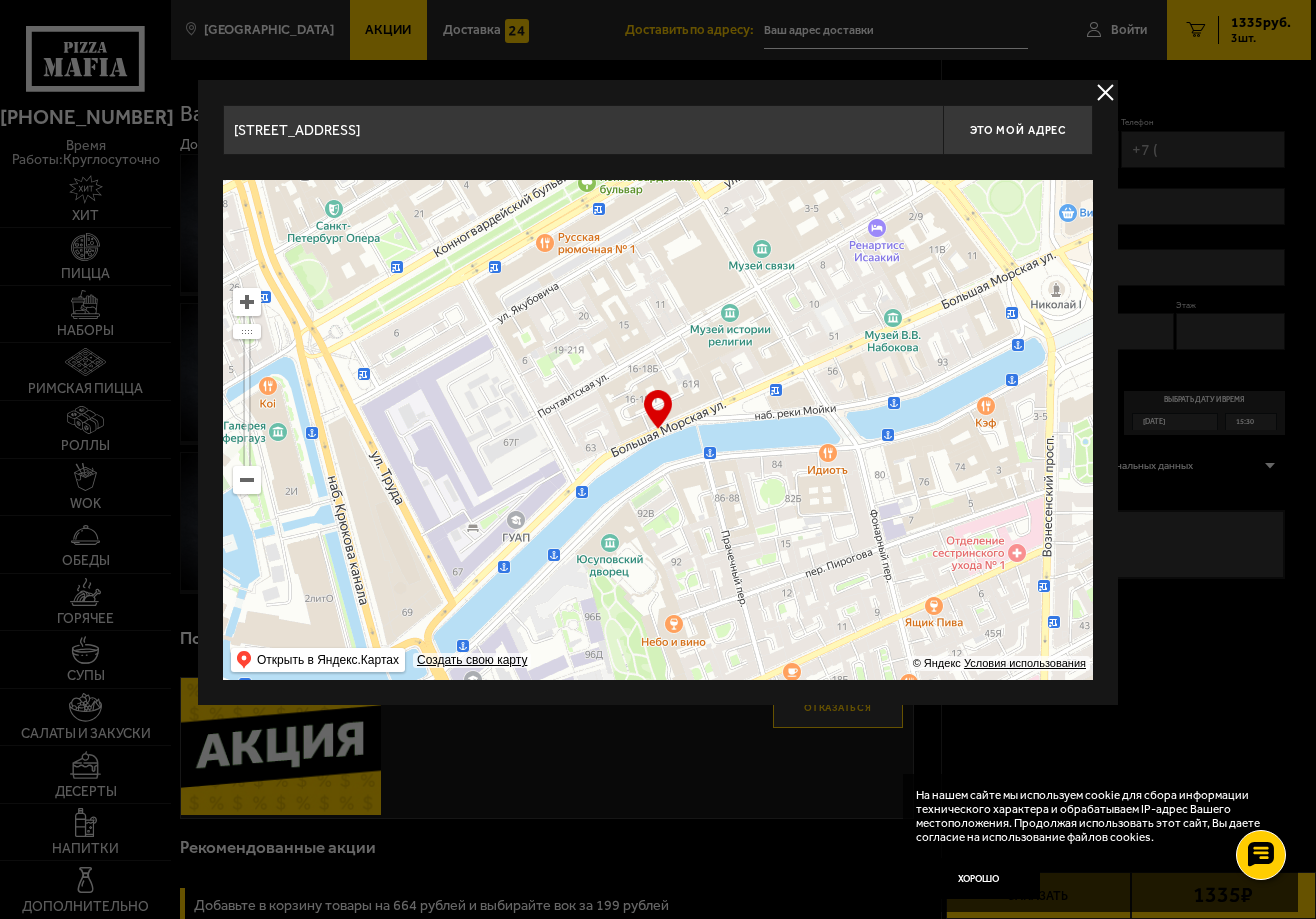 click at bounding box center (658, 430) 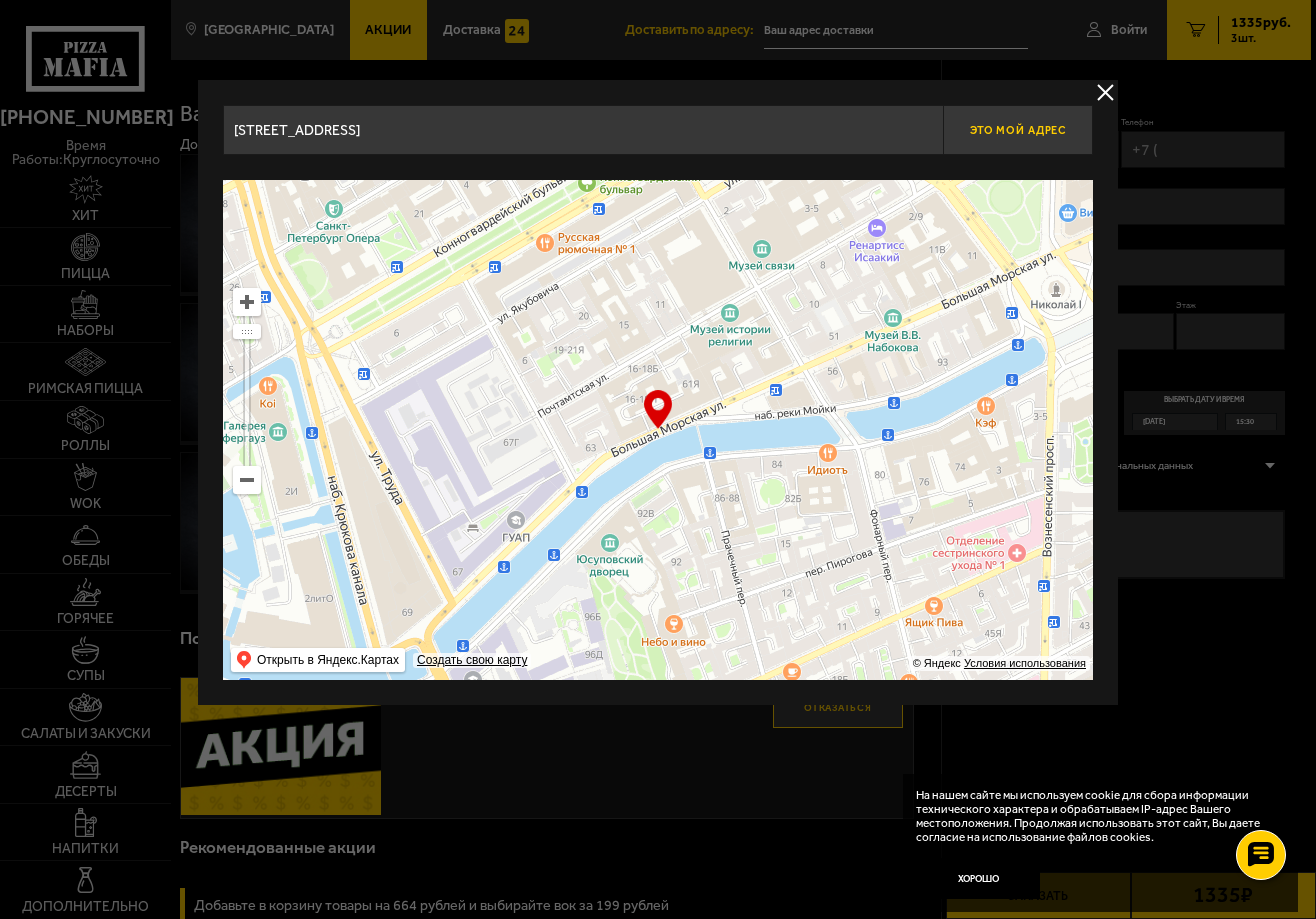 click on "Это мой адрес" at bounding box center [1018, 130] 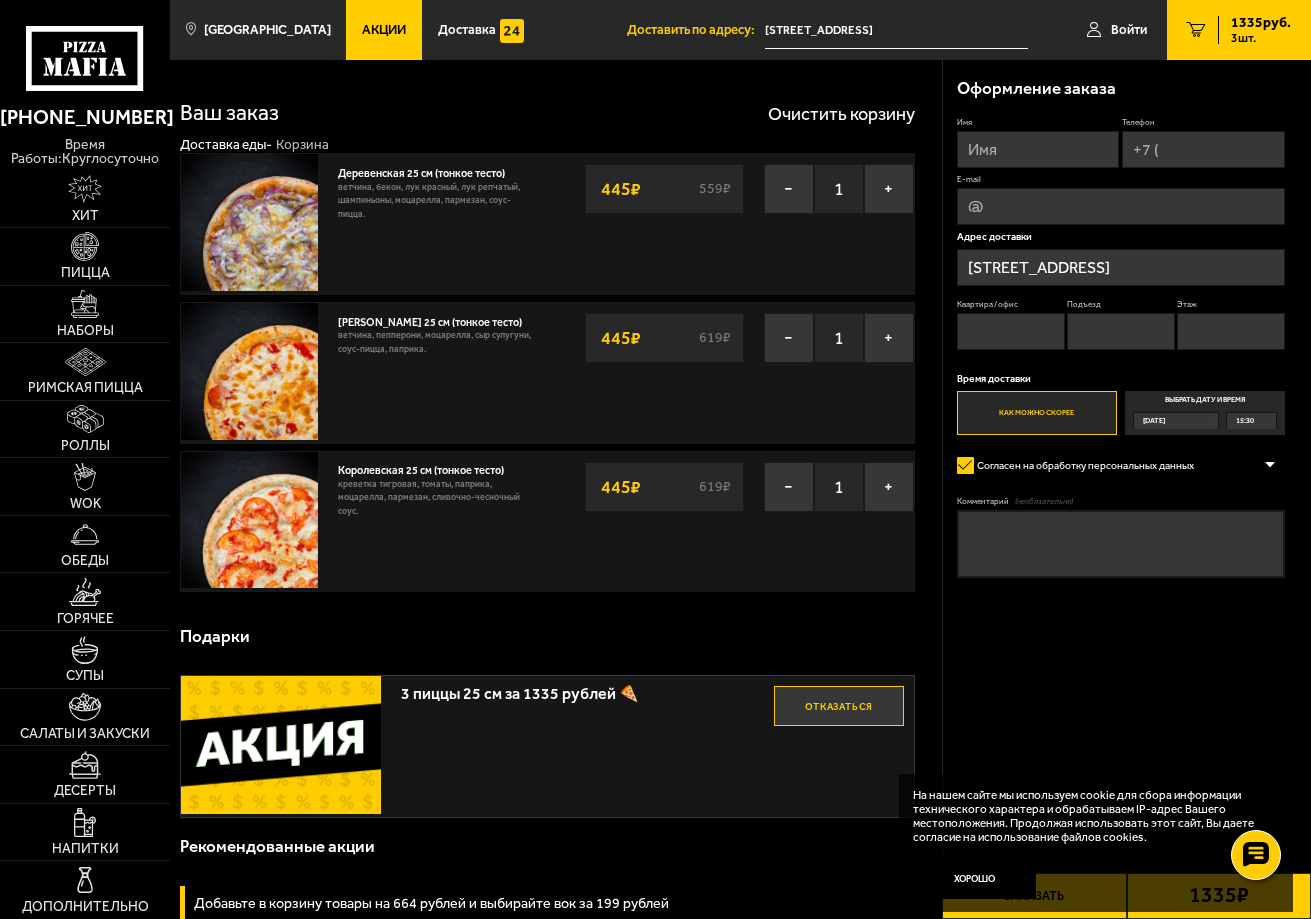 click on "[STREET_ADDRESS]" at bounding box center [1121, 267] 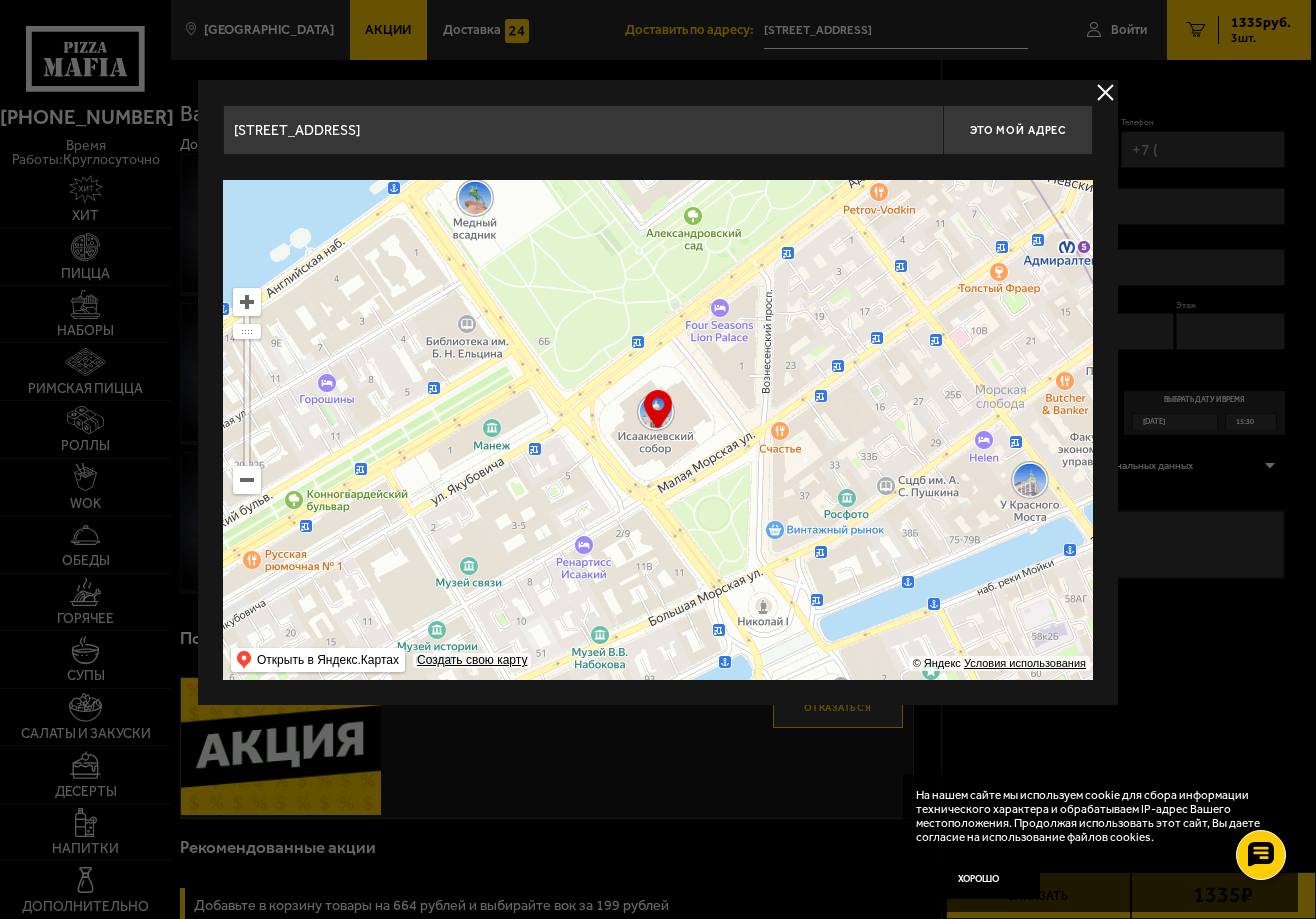 drag, startPoint x: 702, startPoint y: 487, endPoint x: 969, endPoint y: 411, distance: 277.60583 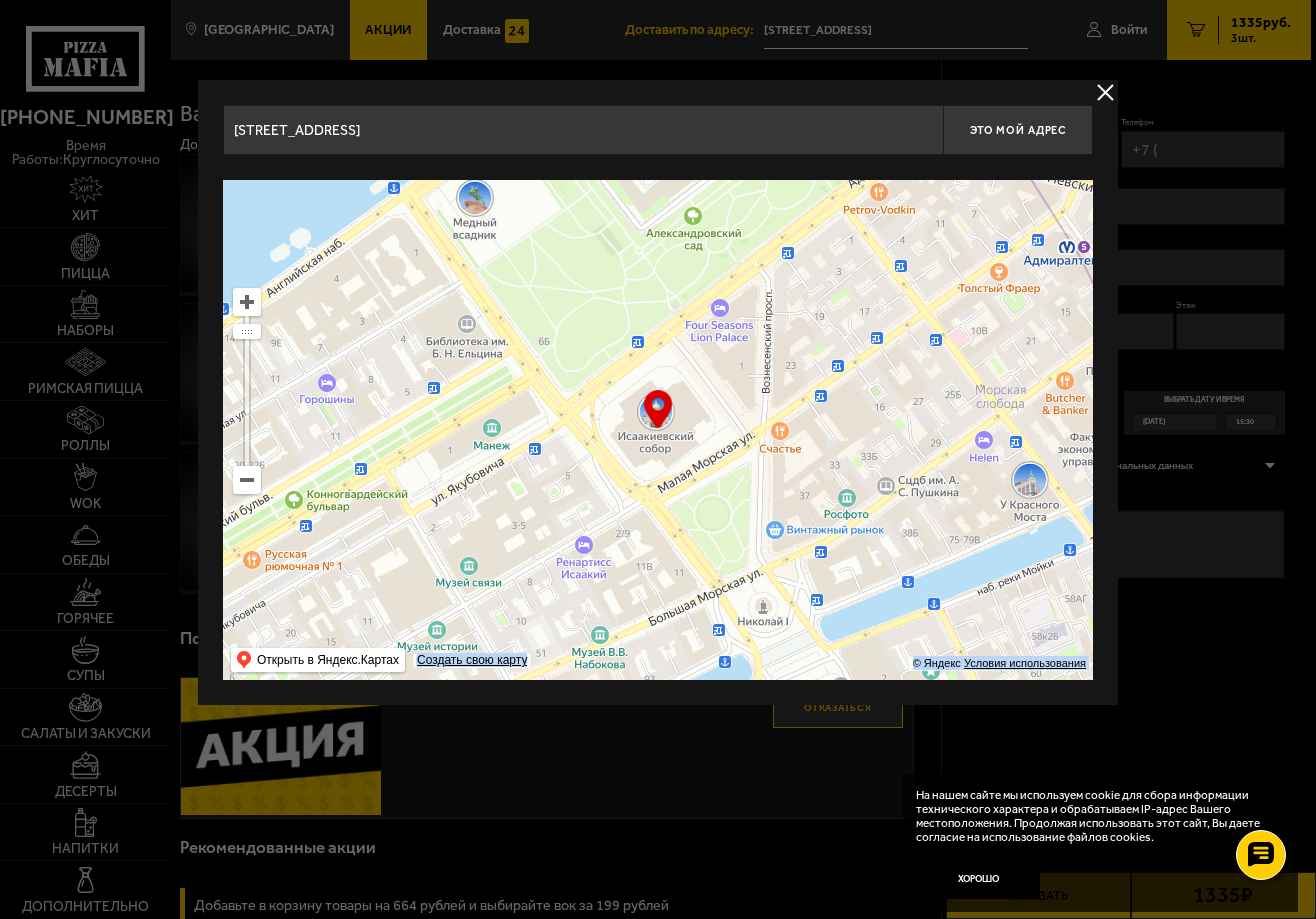 drag, startPoint x: 664, startPoint y: 413, endPoint x: 382, endPoint y: 290, distance: 307.6573 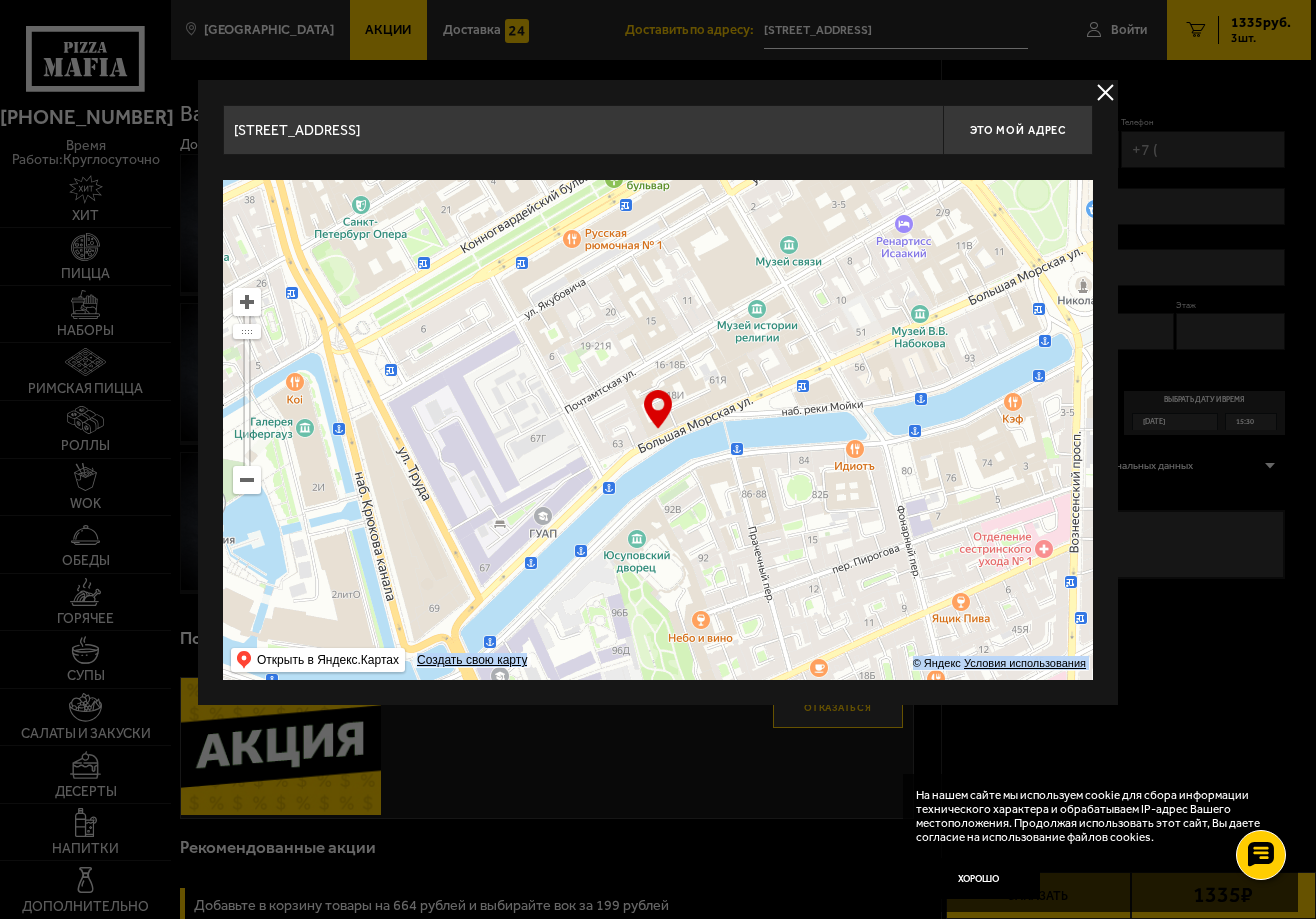 drag, startPoint x: 550, startPoint y: 508, endPoint x: 870, endPoint y: 187, distance: 453.256 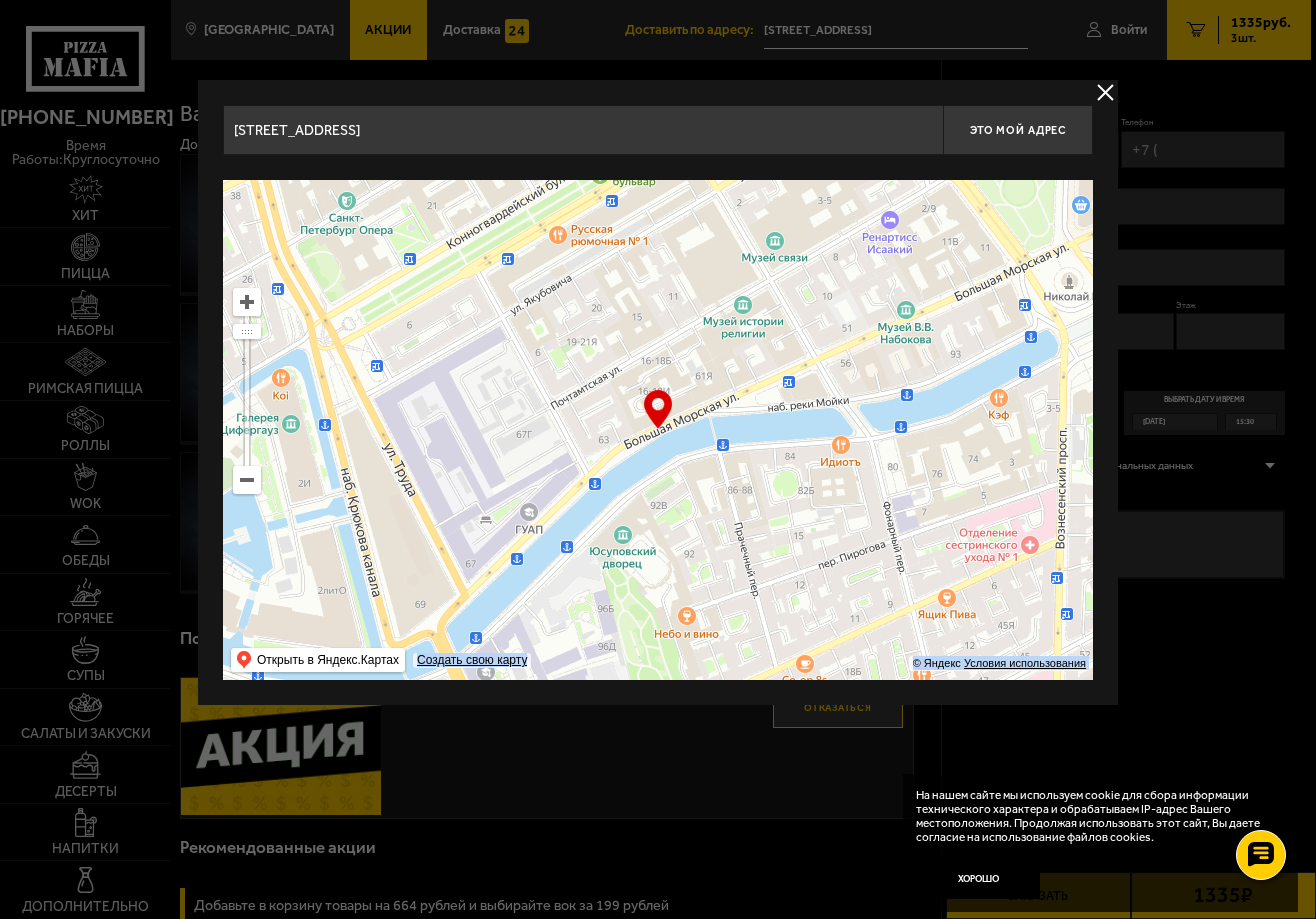 drag, startPoint x: 656, startPoint y: 321, endPoint x: 642, endPoint y: 319, distance: 14.142136 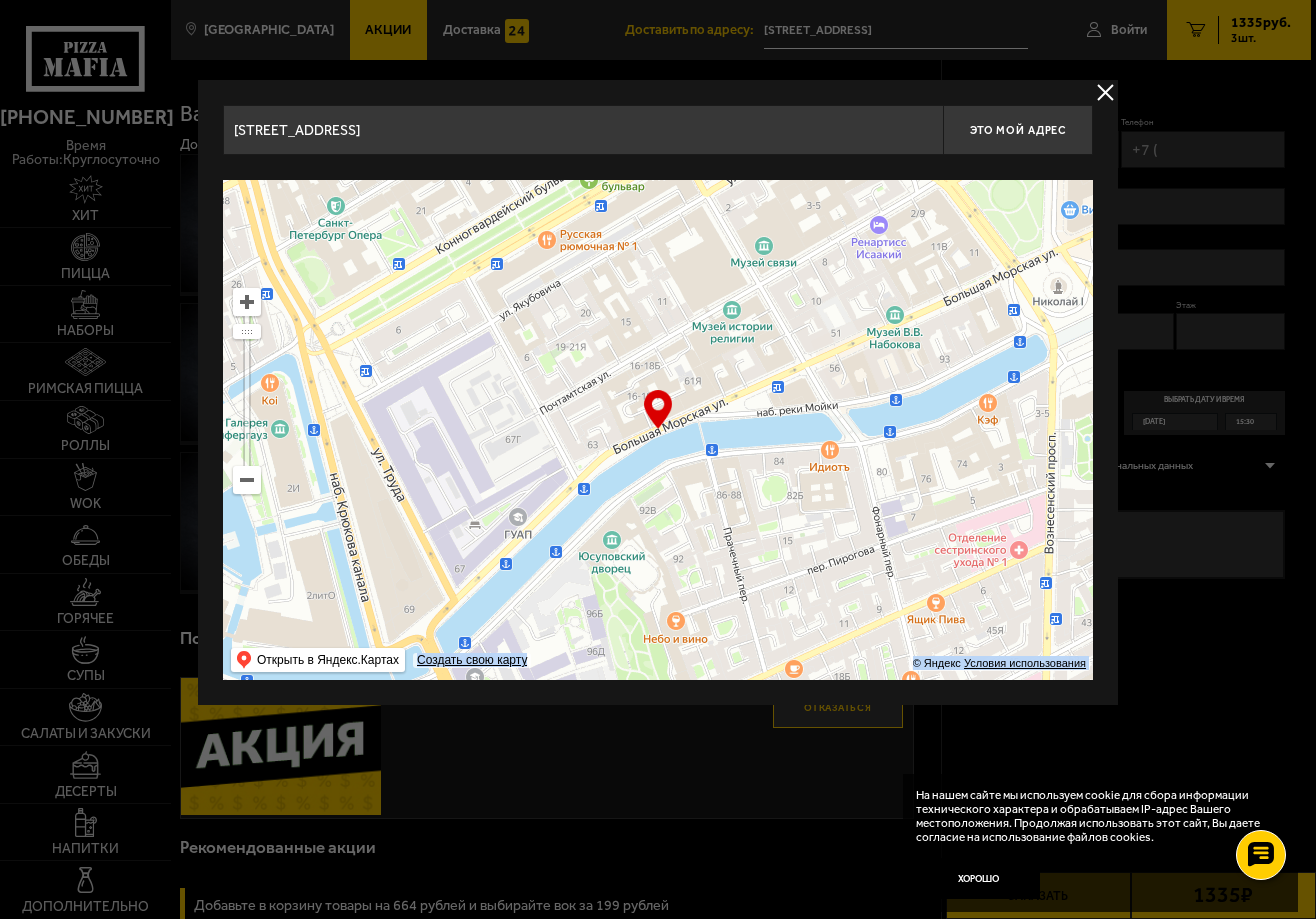 drag, startPoint x: 649, startPoint y: 452, endPoint x: 638, endPoint y: 455, distance: 11.401754 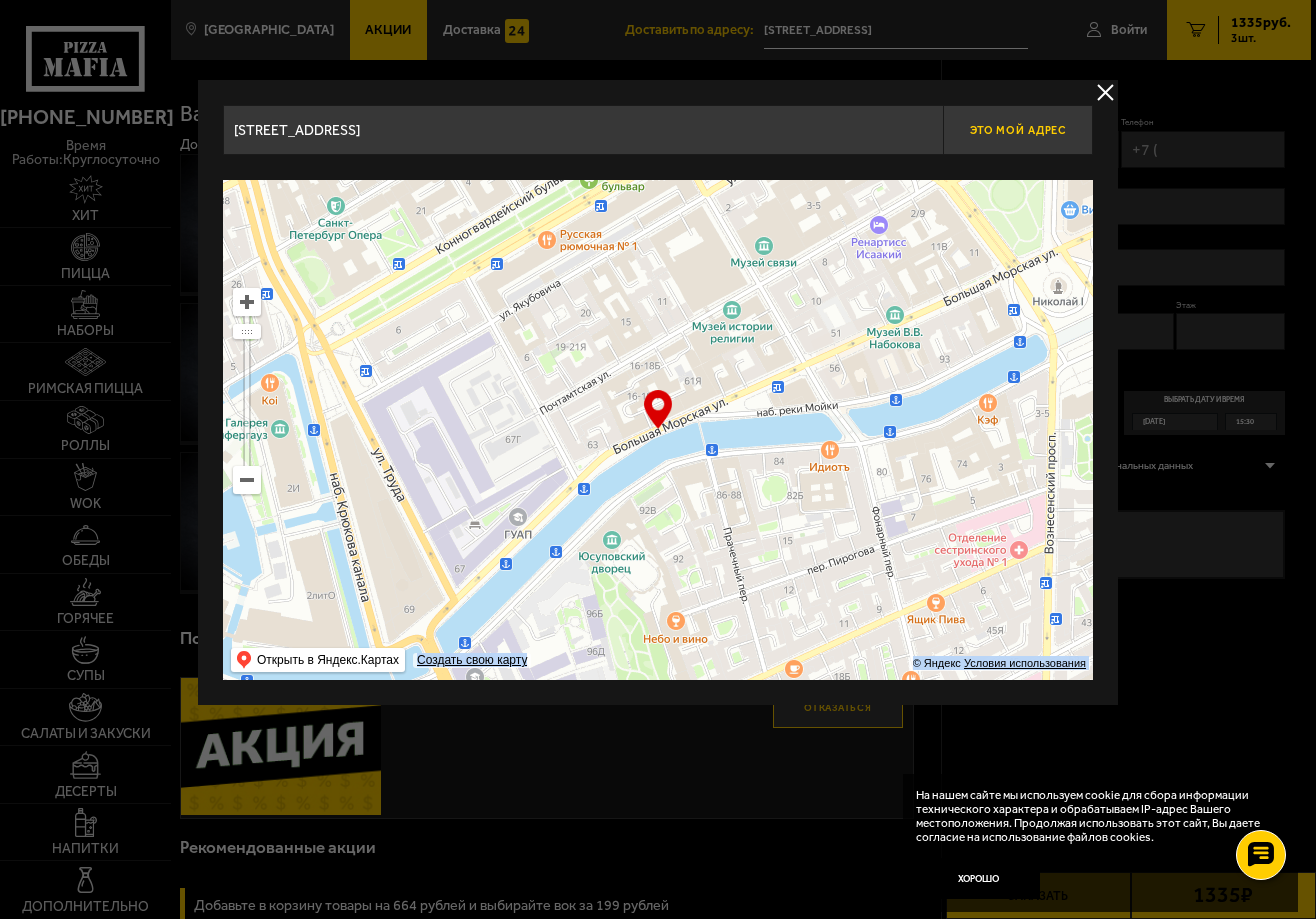 click on "Это мой адрес" at bounding box center [1018, 130] 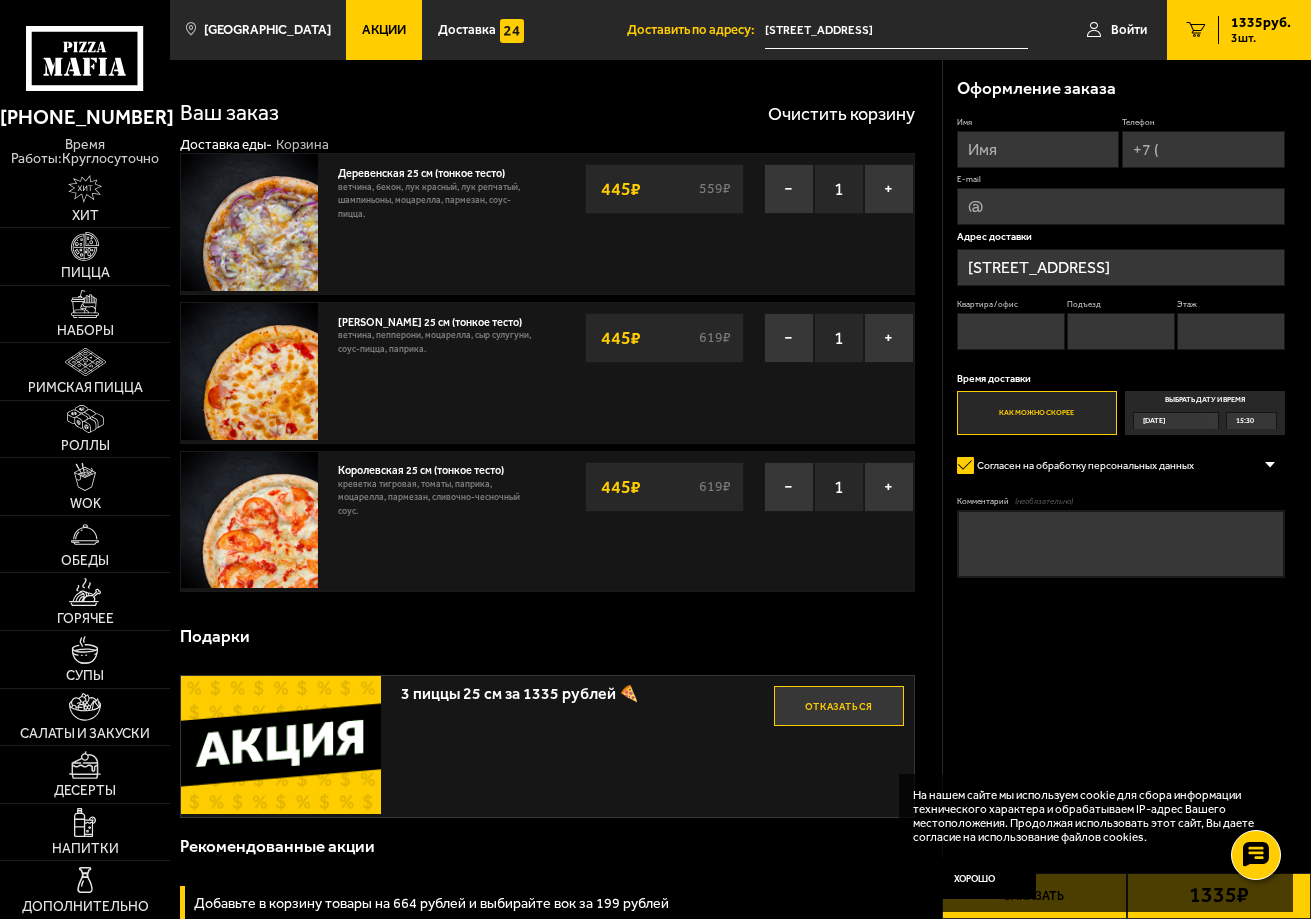 click on "Квартира / офис" at bounding box center (1011, 331) 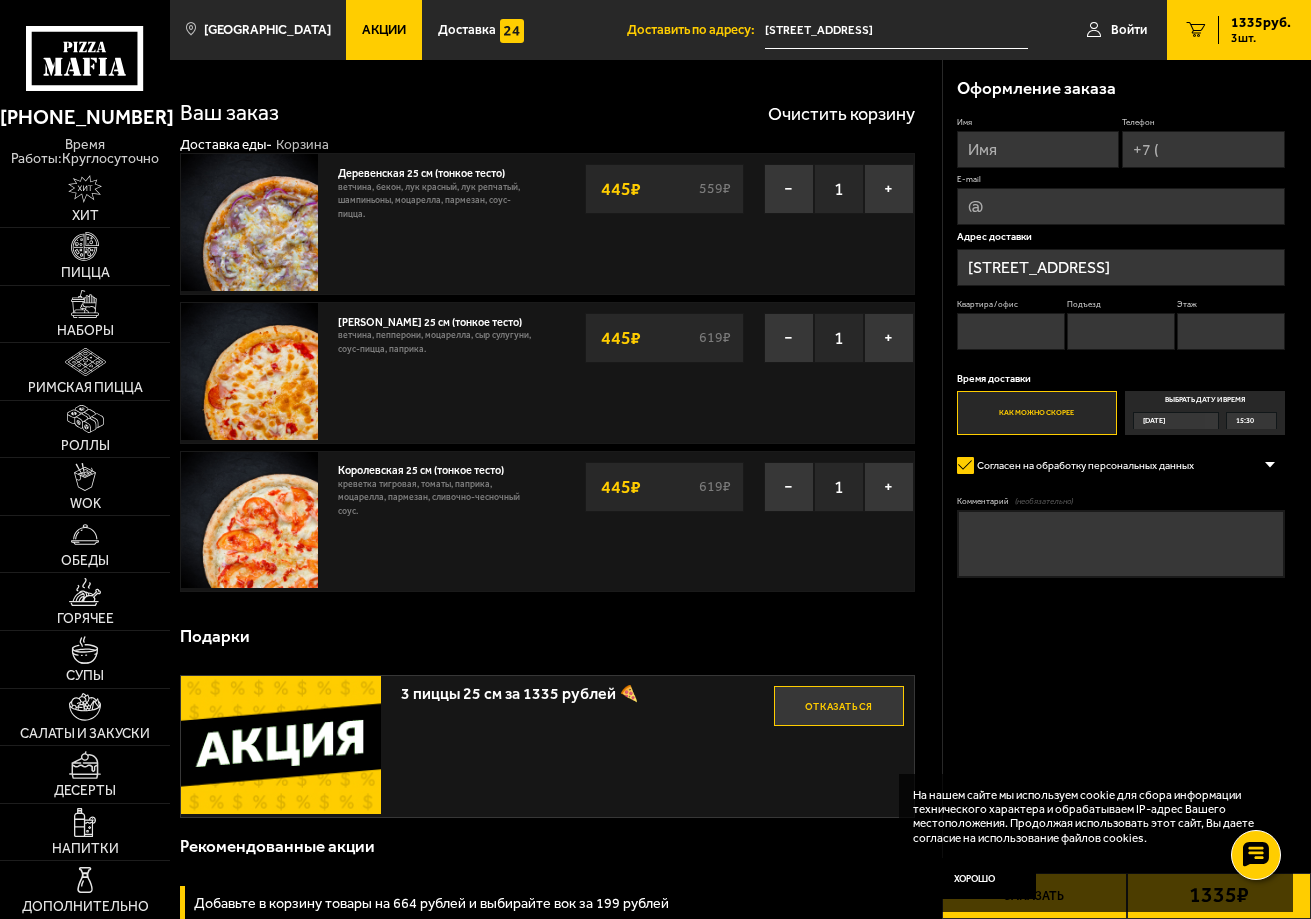 click on "E-mail" at bounding box center (1121, 206) 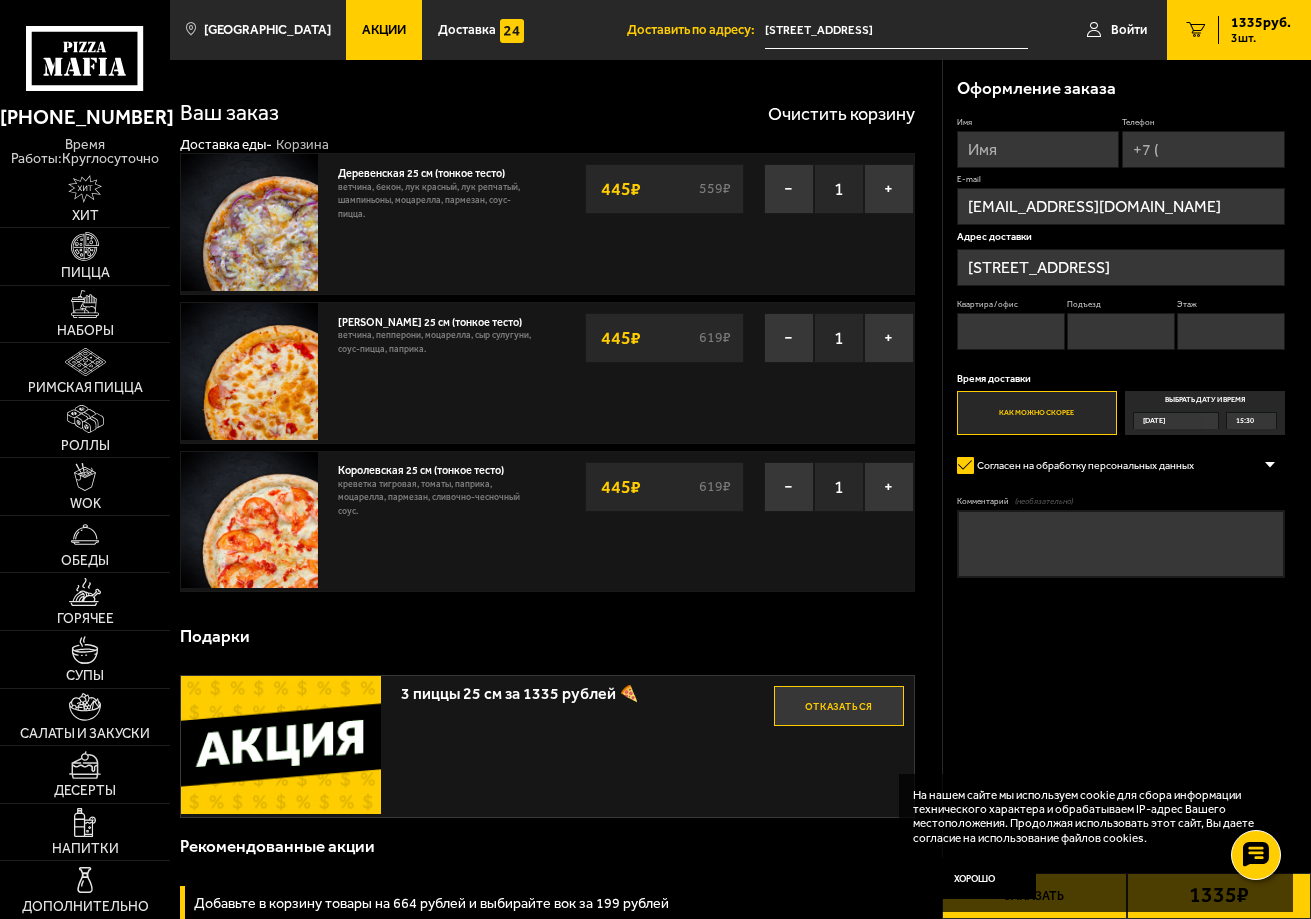 type on "[EMAIL_ADDRESS][DOMAIN_NAME]" 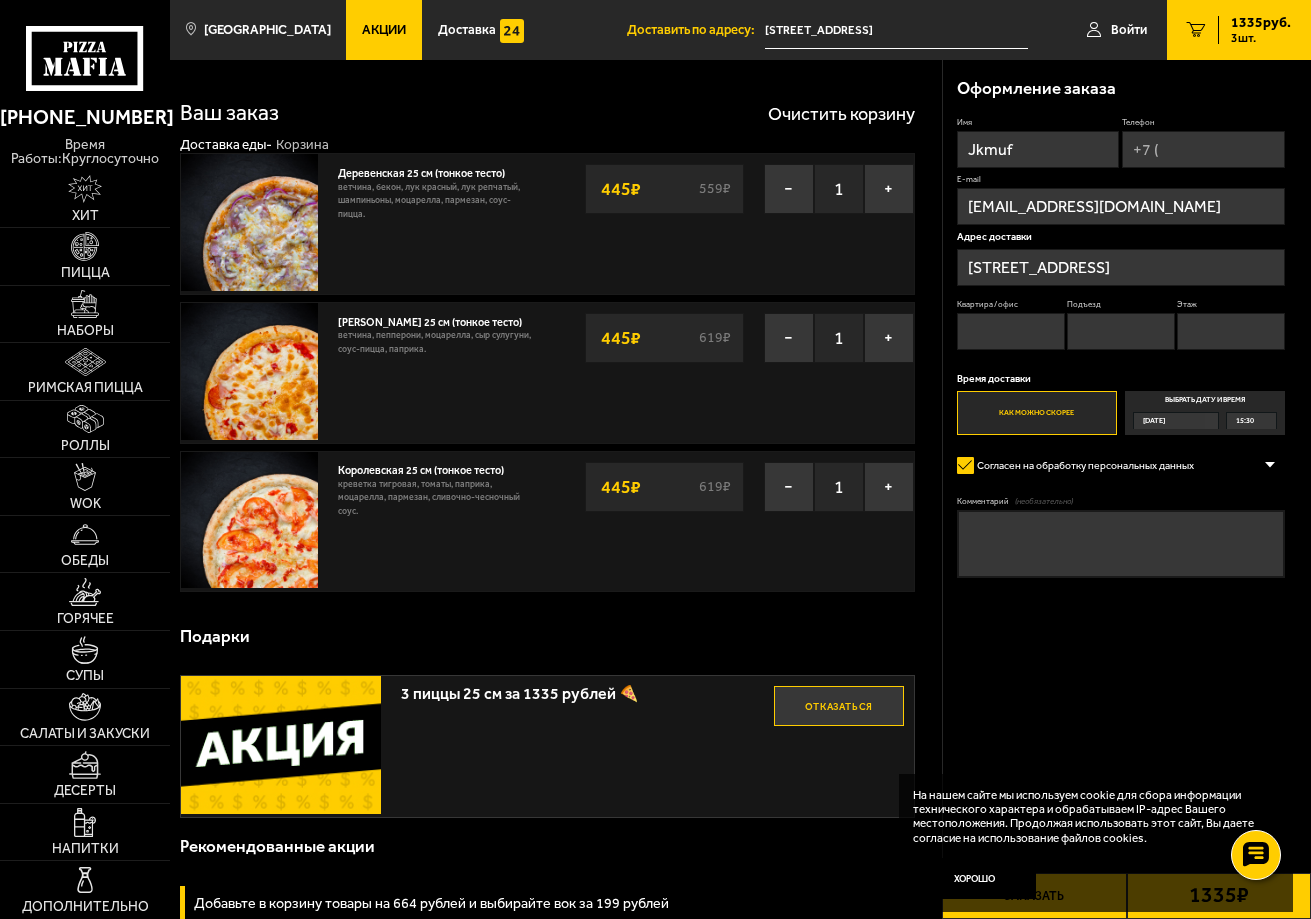 drag, startPoint x: 1034, startPoint y: 160, endPoint x: 849, endPoint y: 159, distance: 185.0027 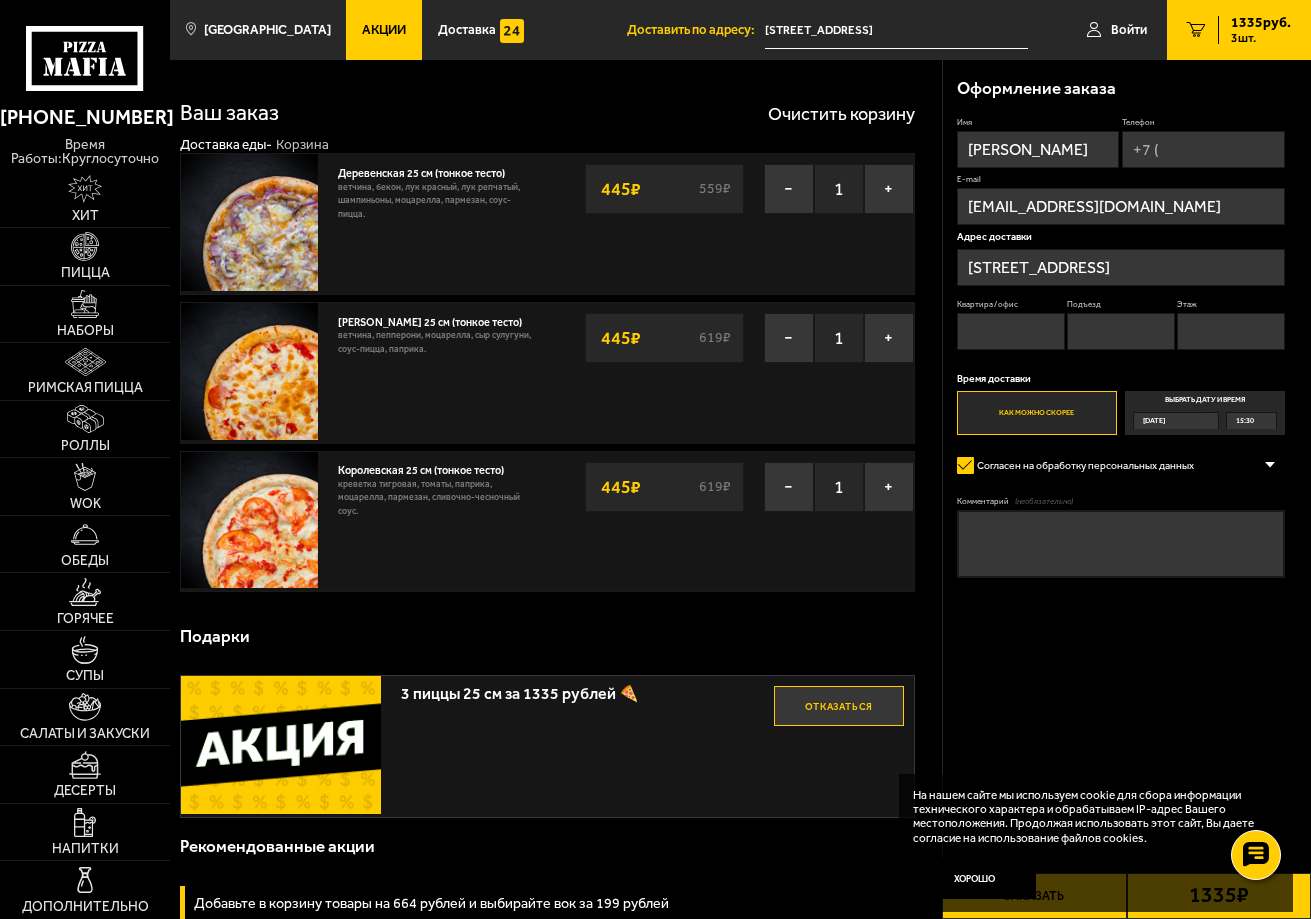 type on "[PERSON_NAME]" 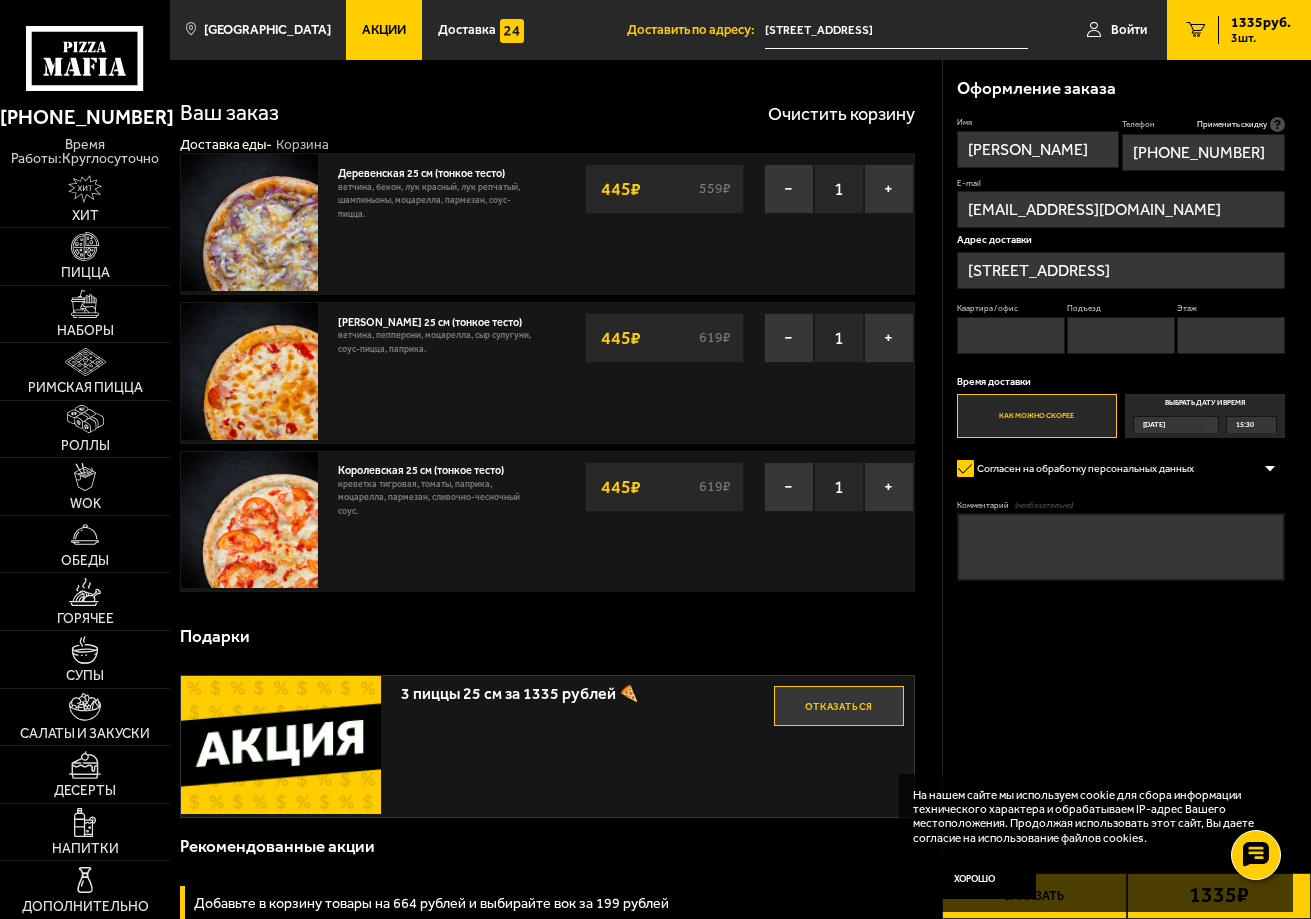 type on "[PHONE_NUMBER]" 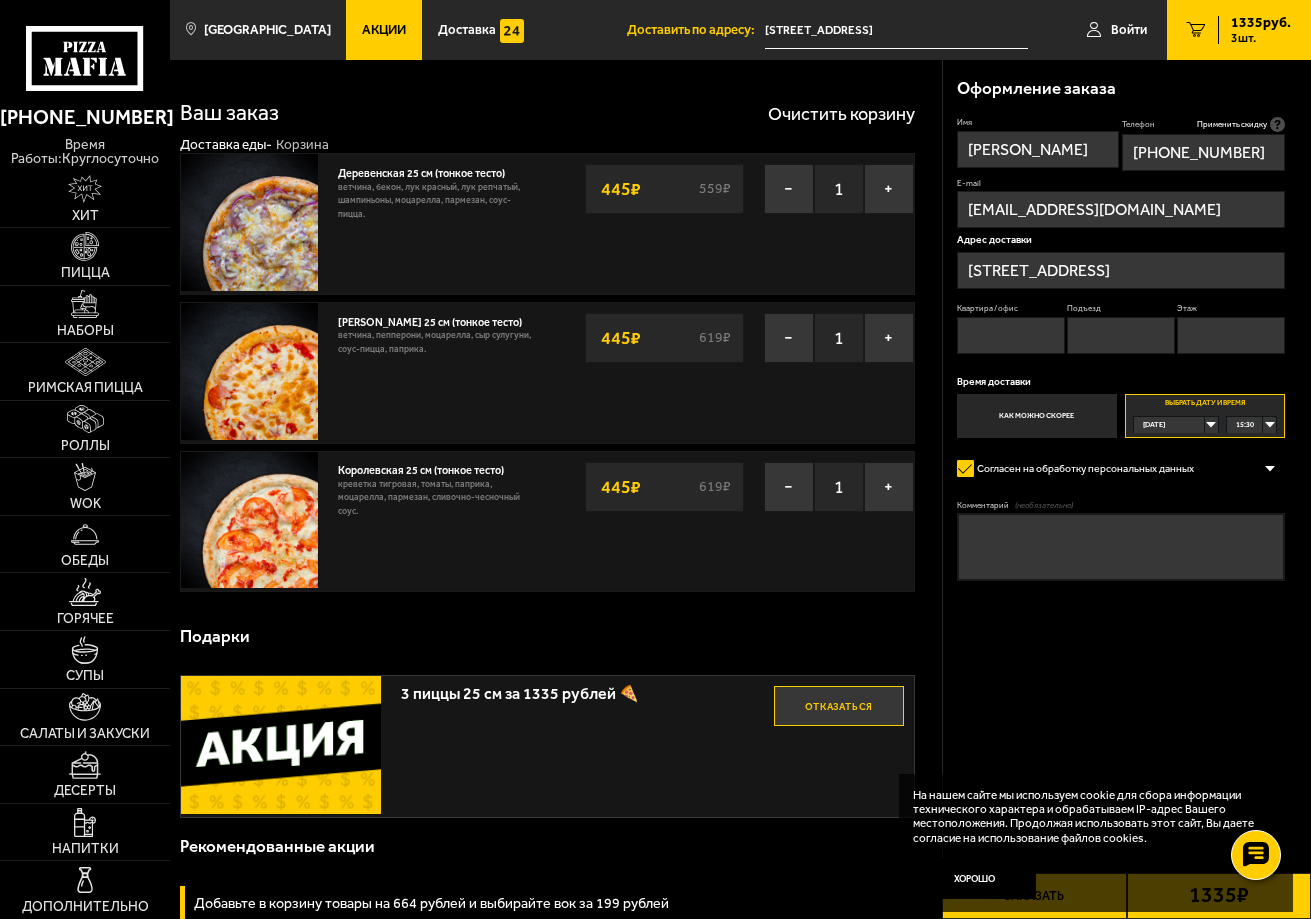 click on "[DATE]" at bounding box center (1170, 425) 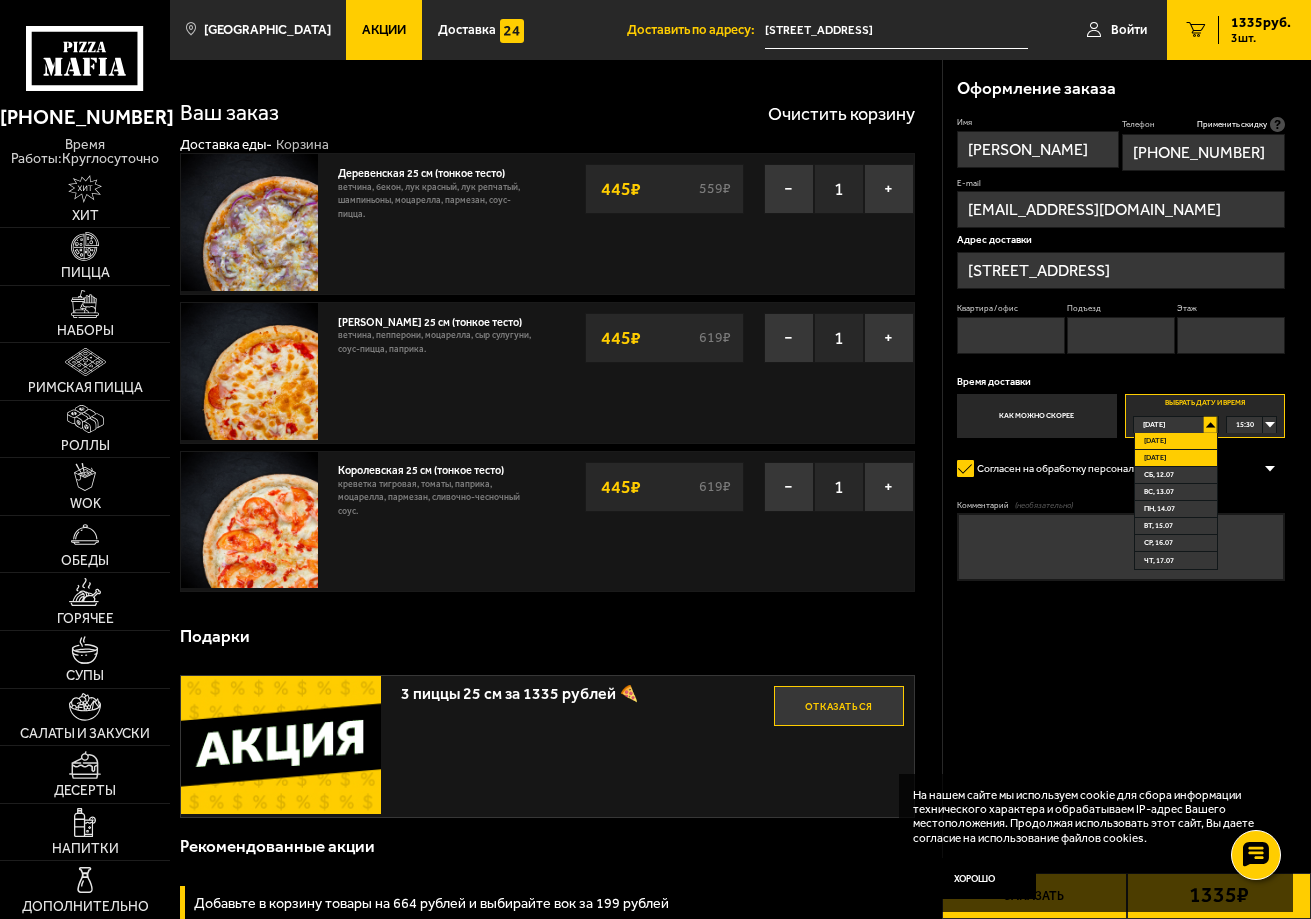 click on "[DATE]" at bounding box center [1155, 458] 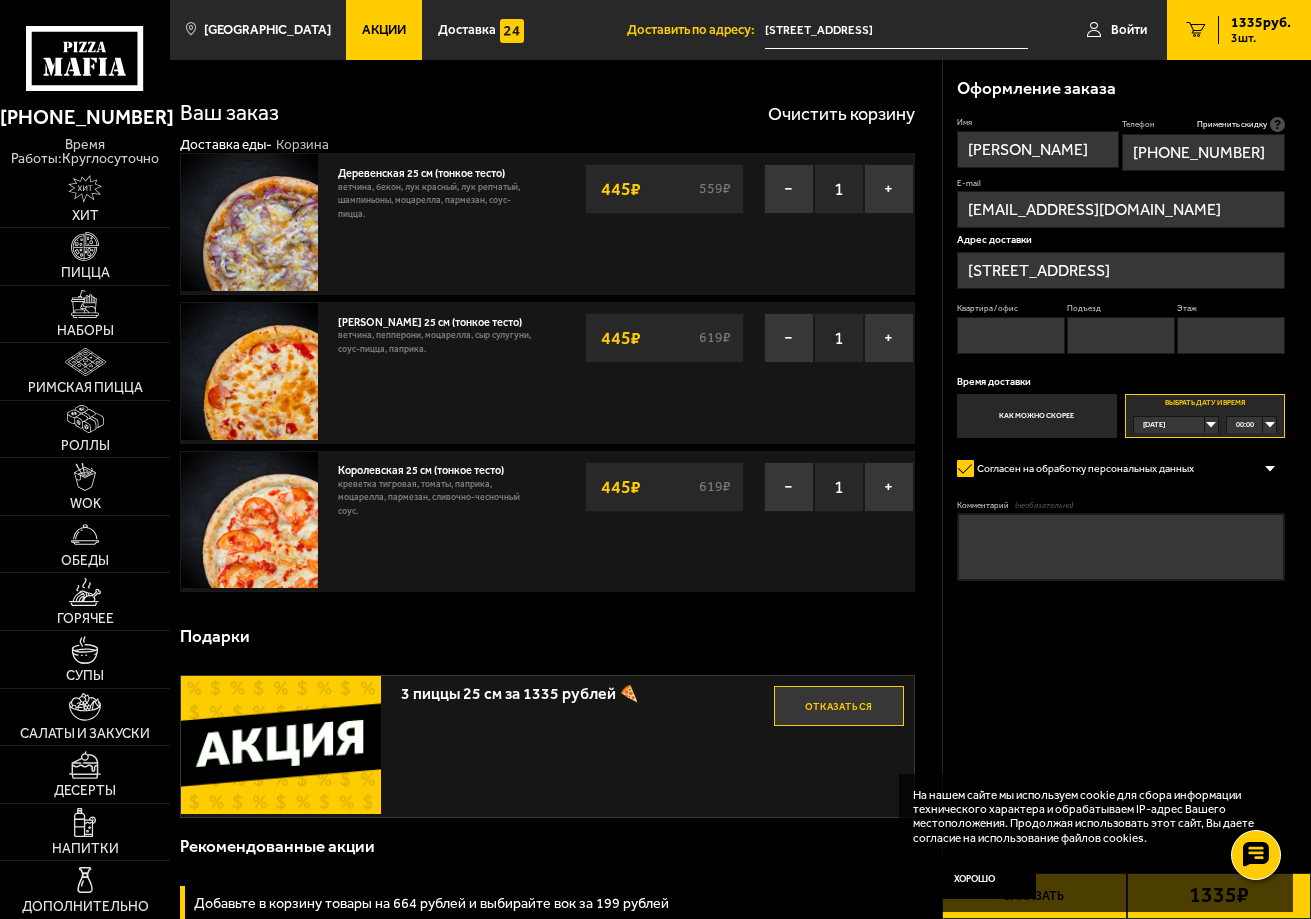 click on "00:00" at bounding box center [1251, 425] 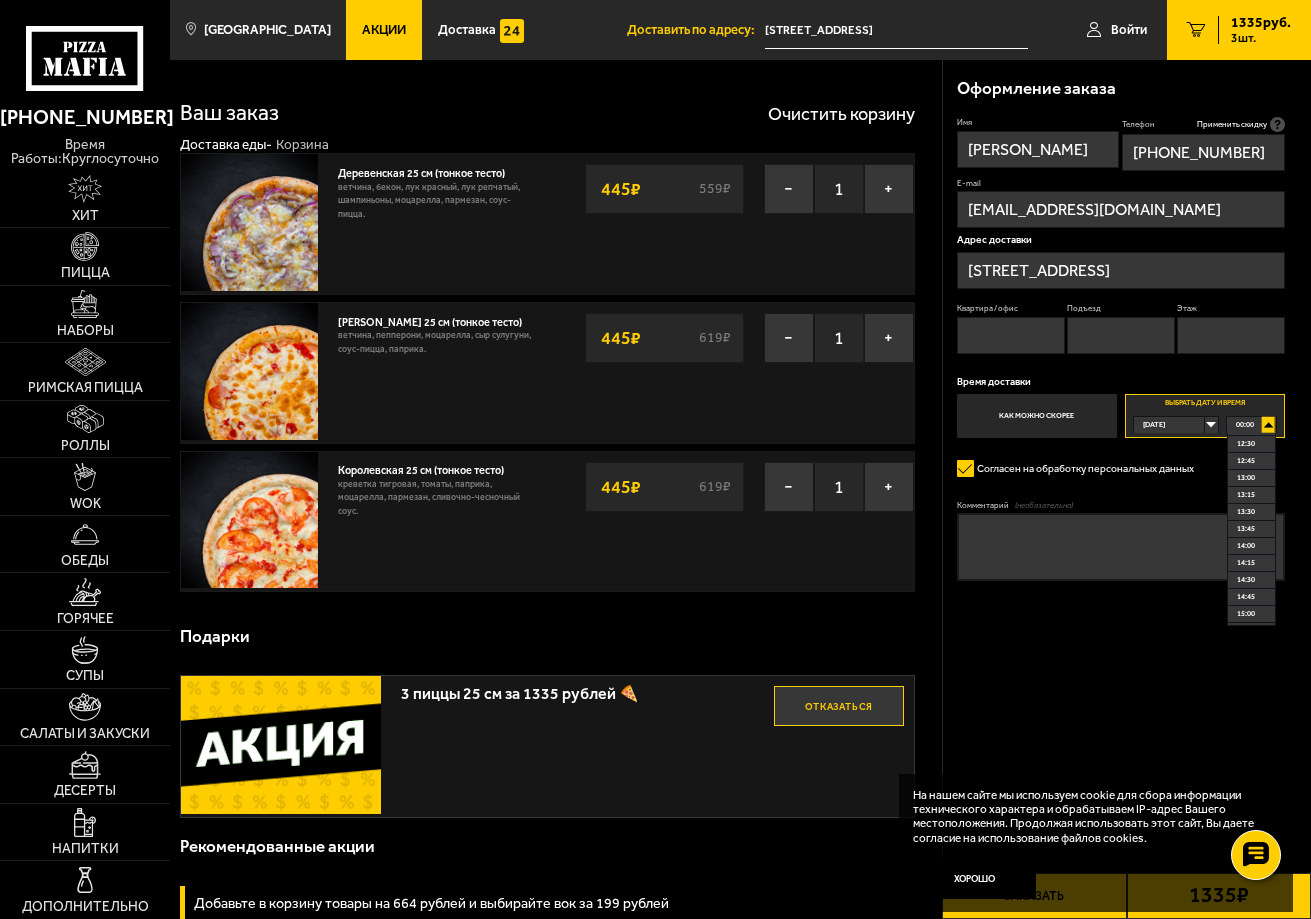 scroll, scrollTop: 800, scrollLeft: 0, axis: vertical 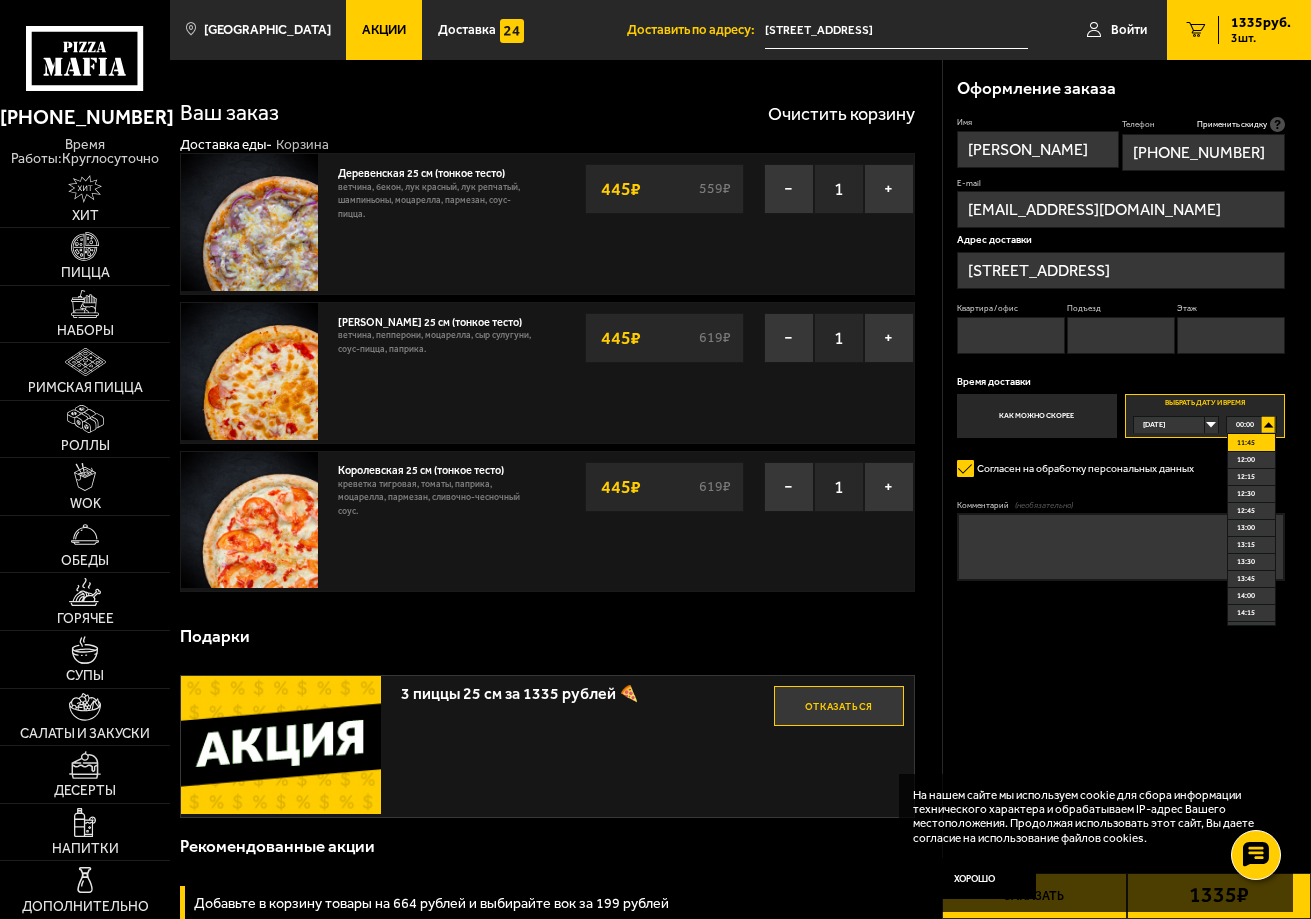 click on "11:45" at bounding box center (1246, 443) 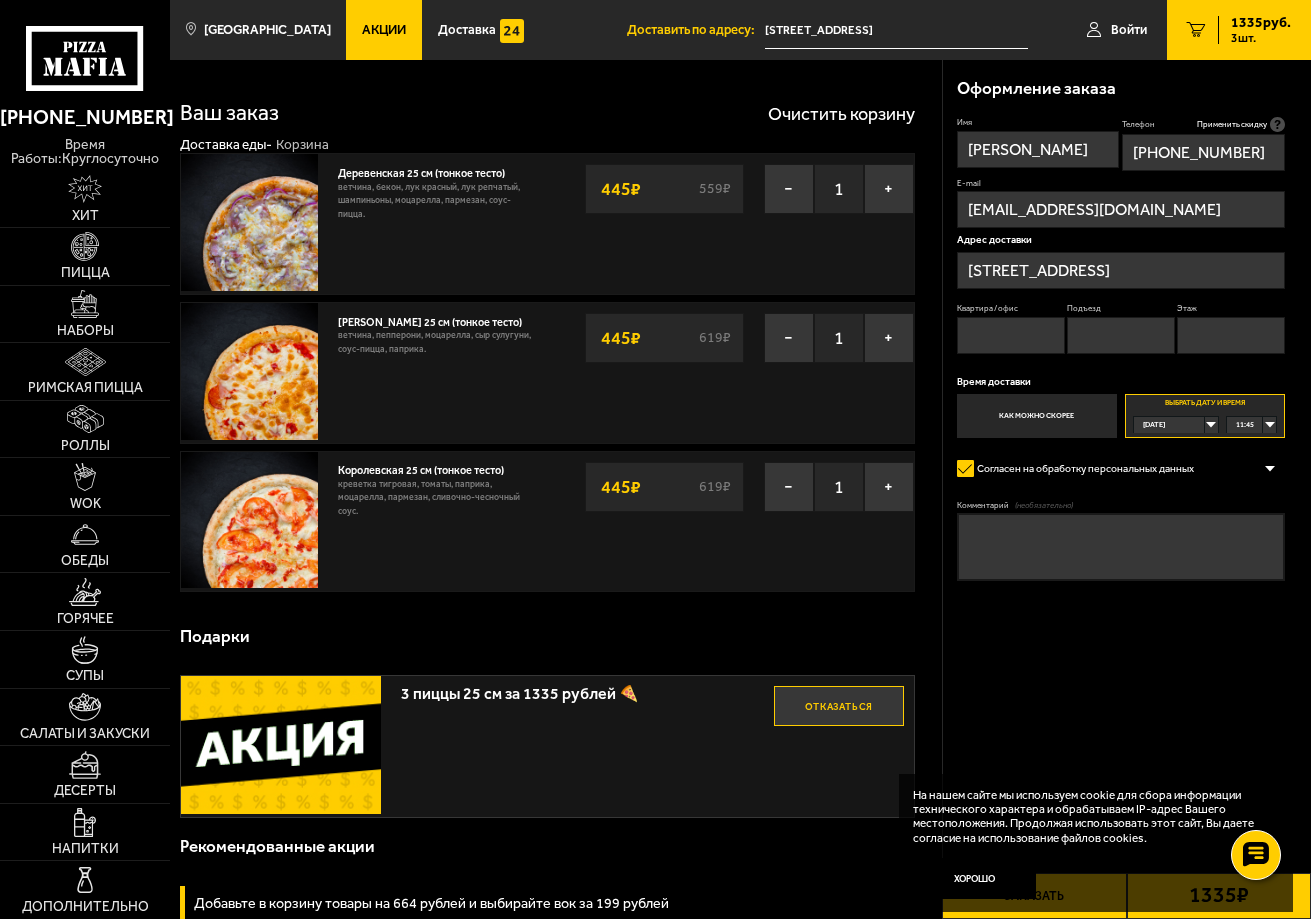 click on "Комментарий   (необязательно)" at bounding box center [1121, 547] 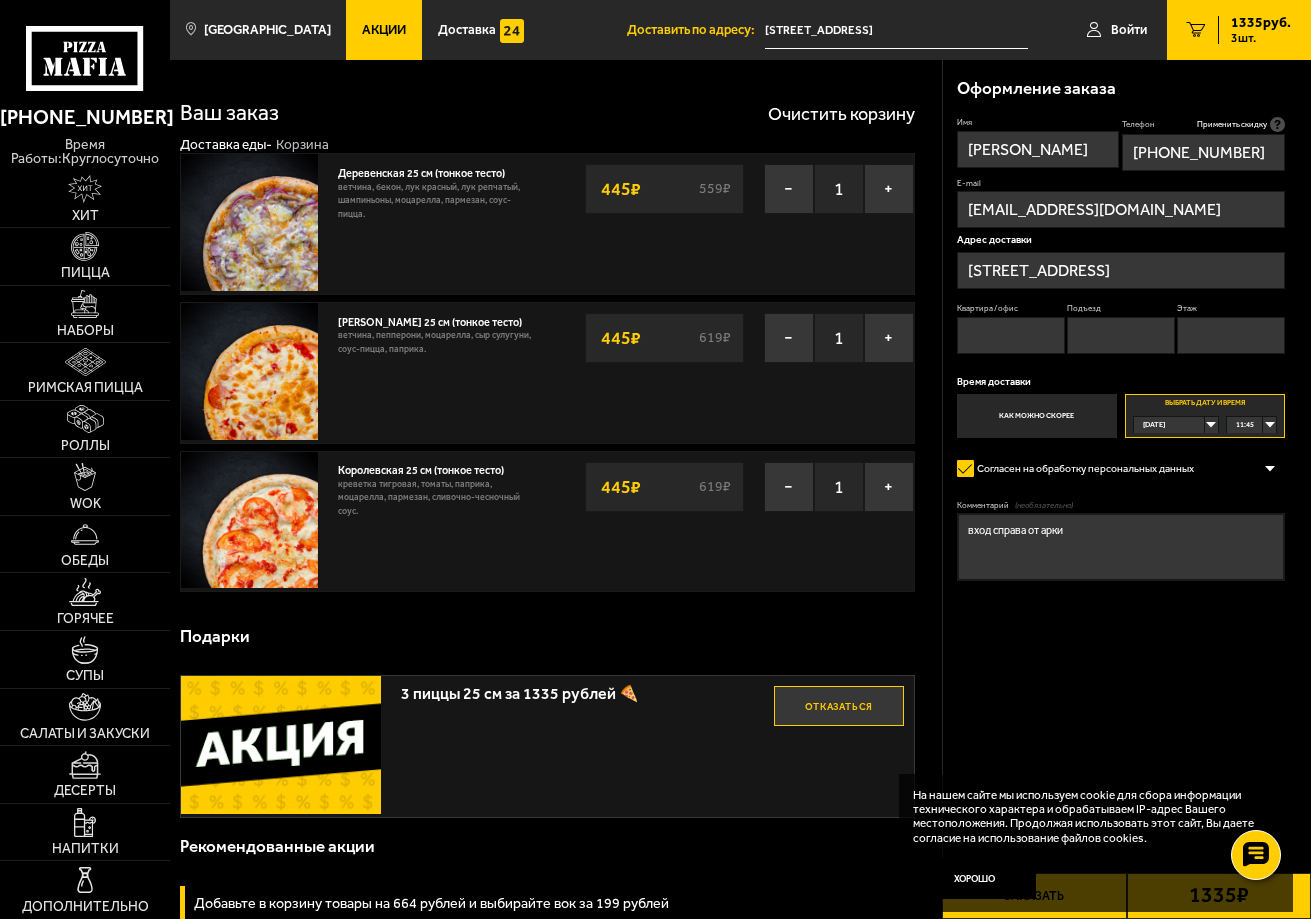 type on "вход справа от арки" 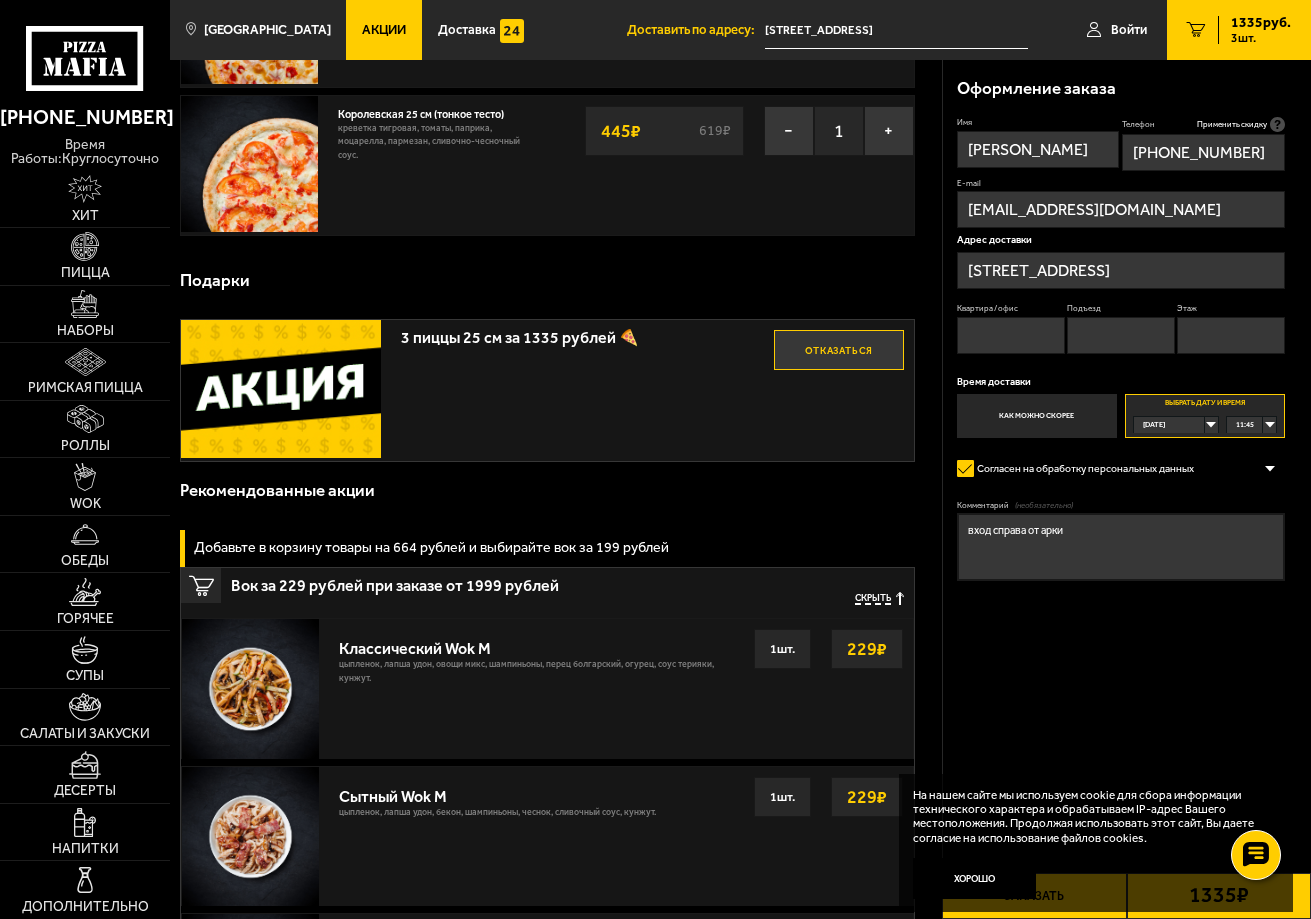 scroll, scrollTop: 300, scrollLeft: 0, axis: vertical 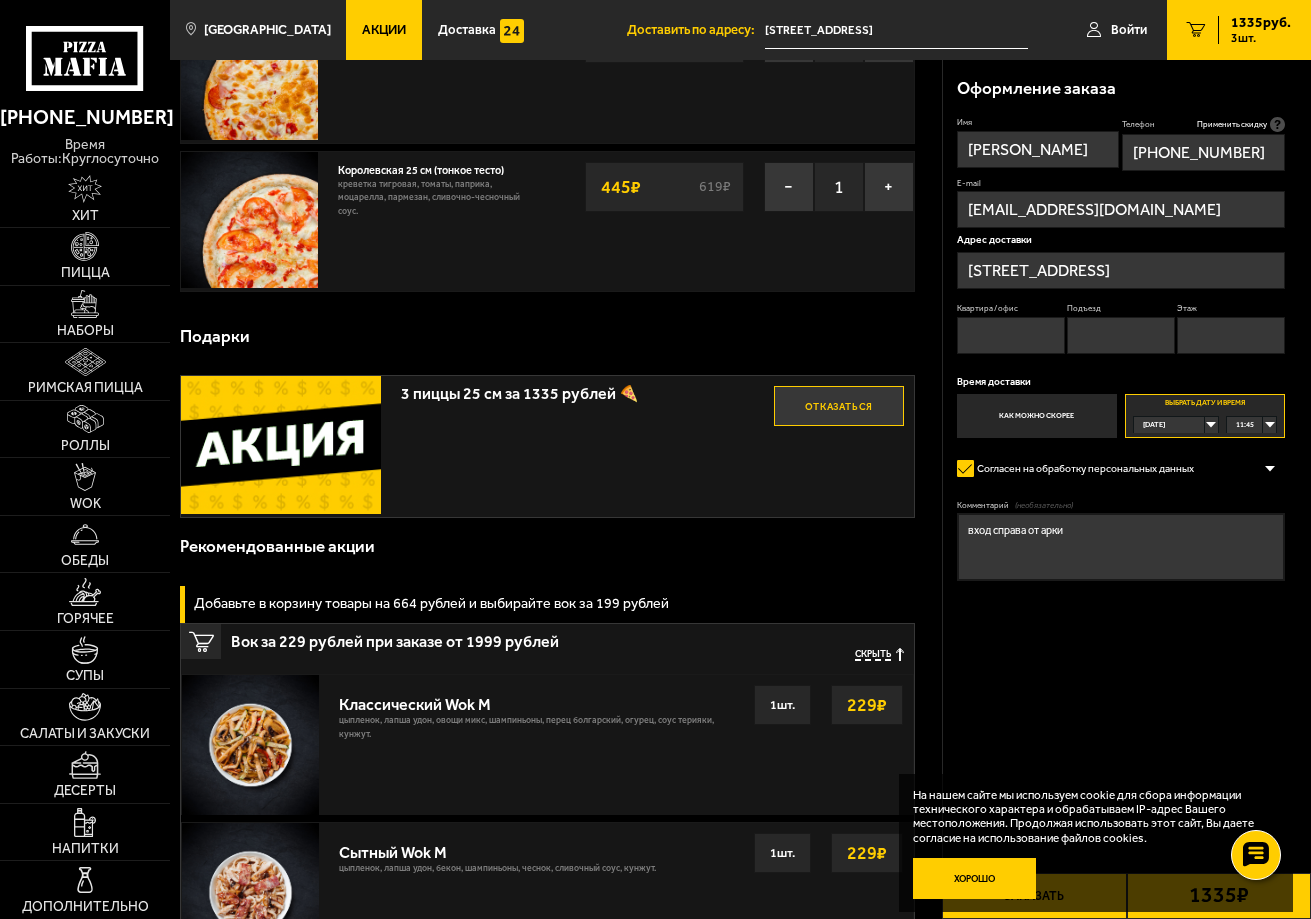 click on "Хорошо" at bounding box center [974, 878] 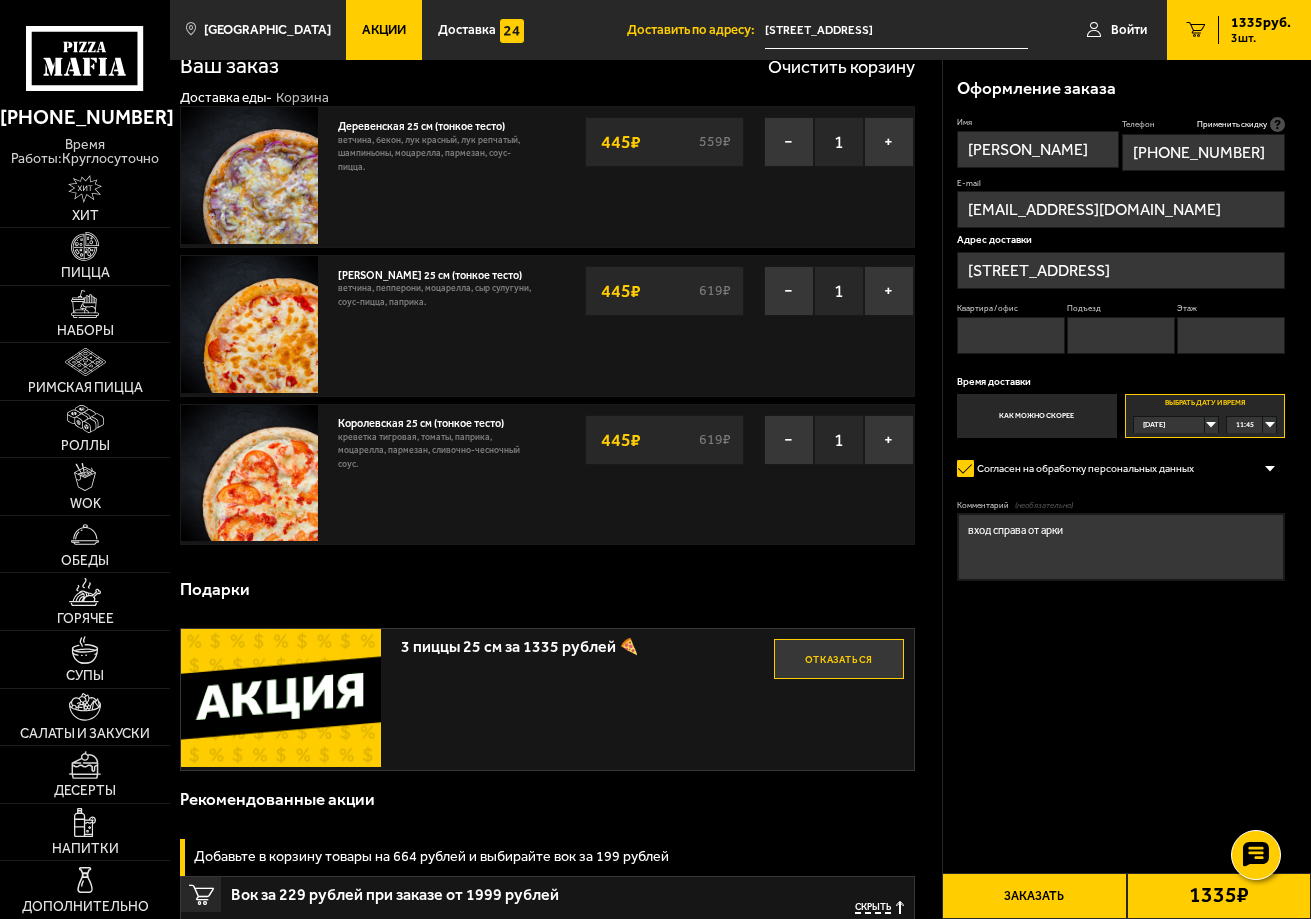 scroll, scrollTop: 0, scrollLeft: 0, axis: both 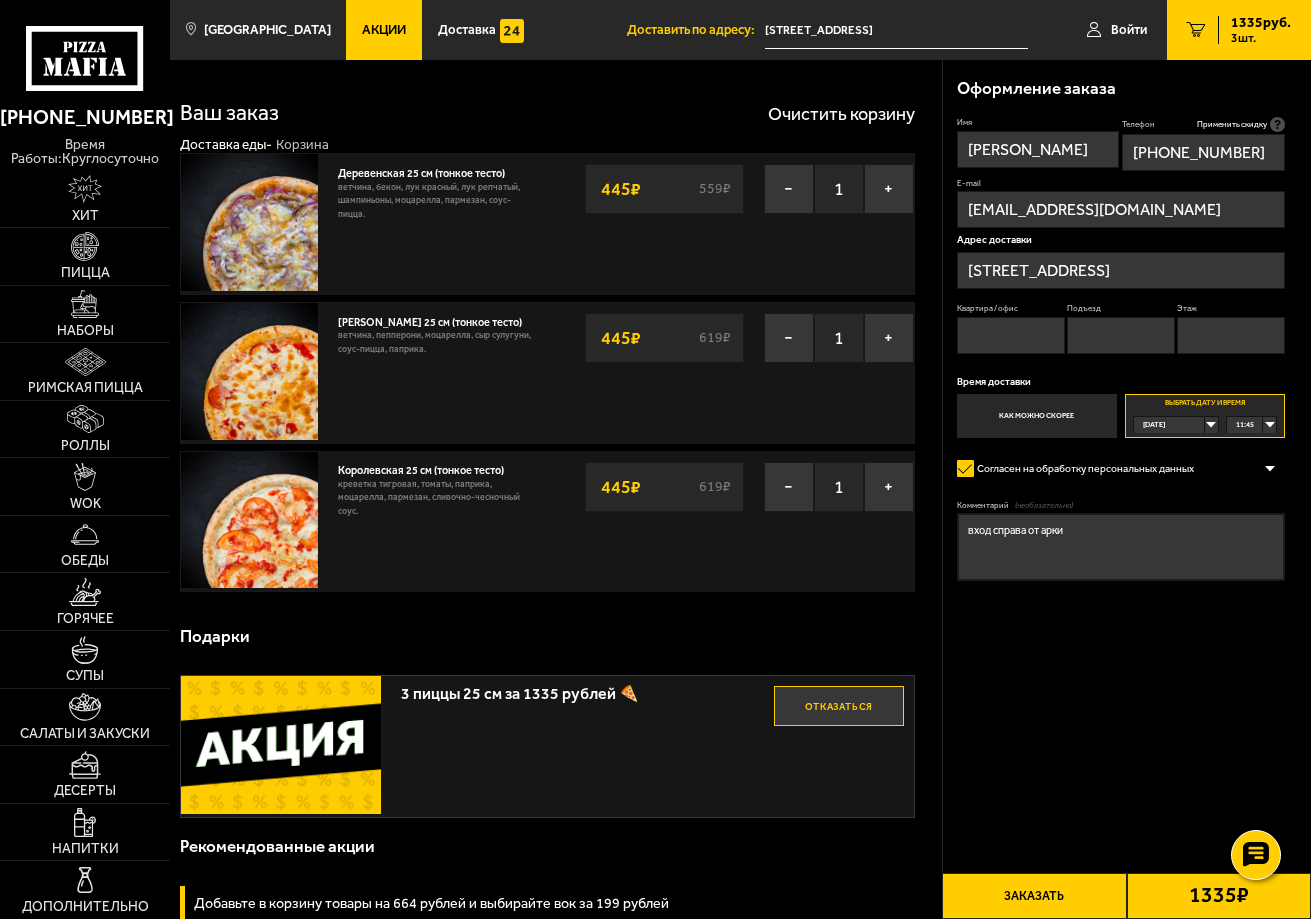 click on "Заказать" at bounding box center [1034, 896] 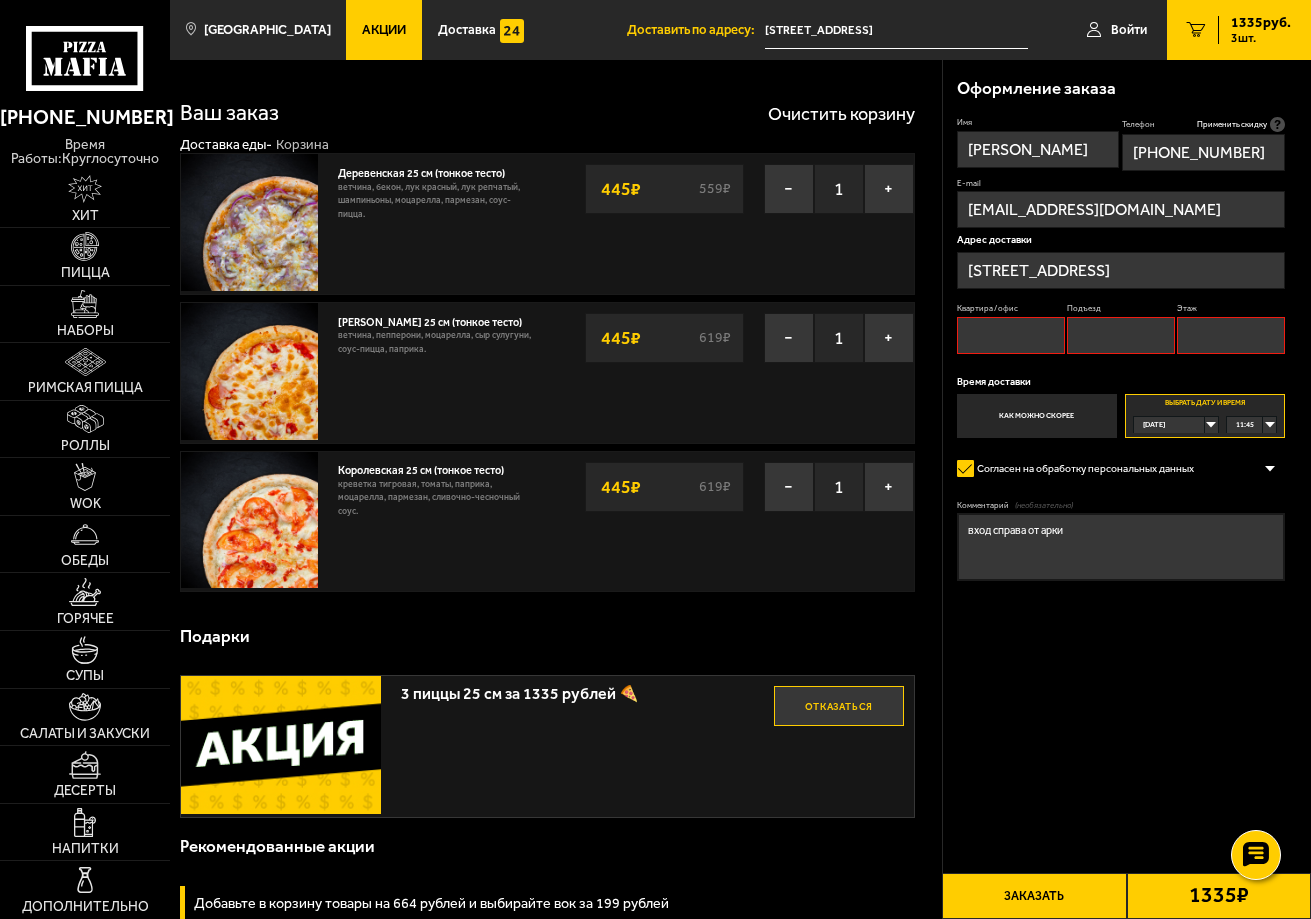 click on "Квартира / офис" at bounding box center (1011, 335) 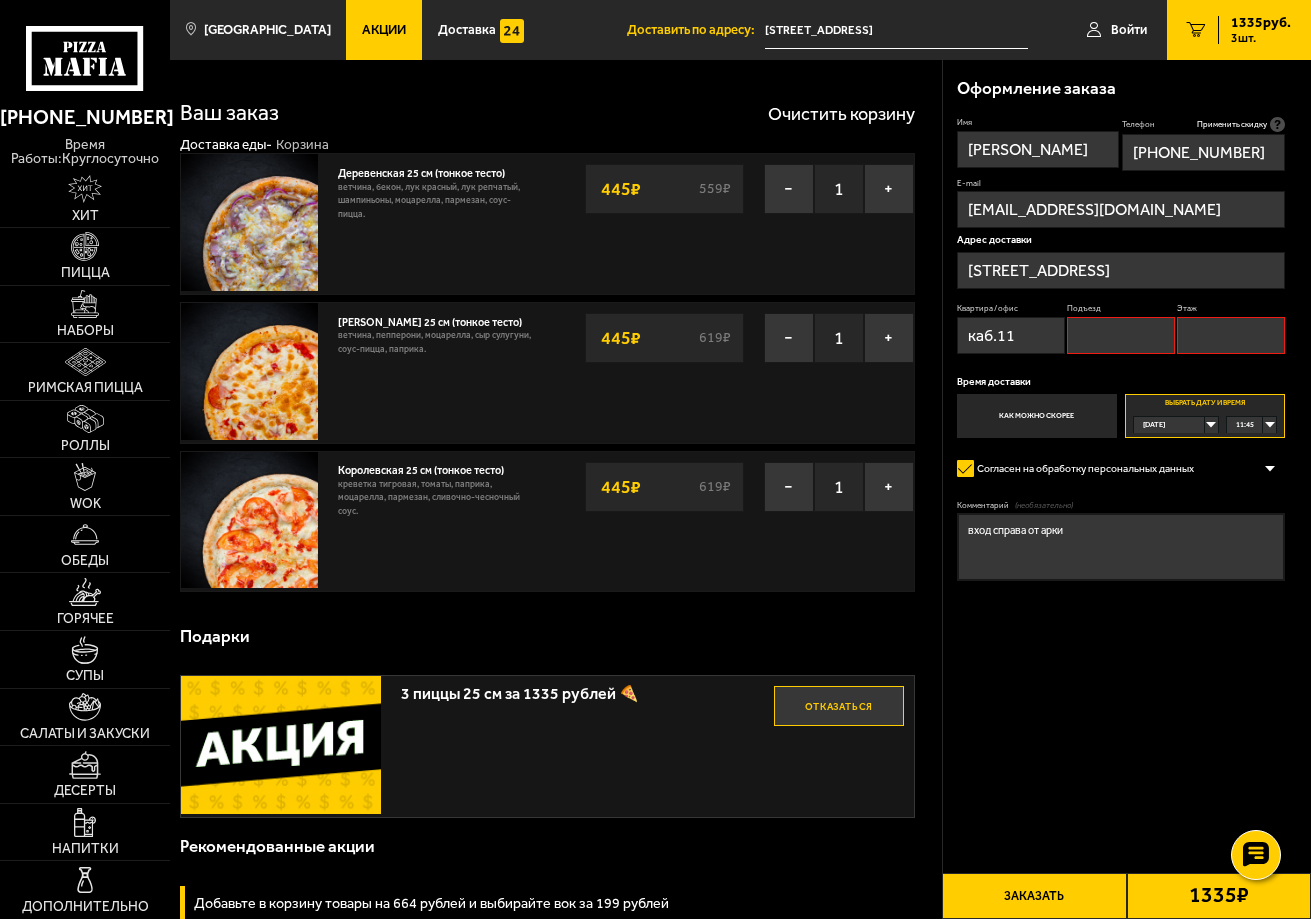 type on "каб.11" 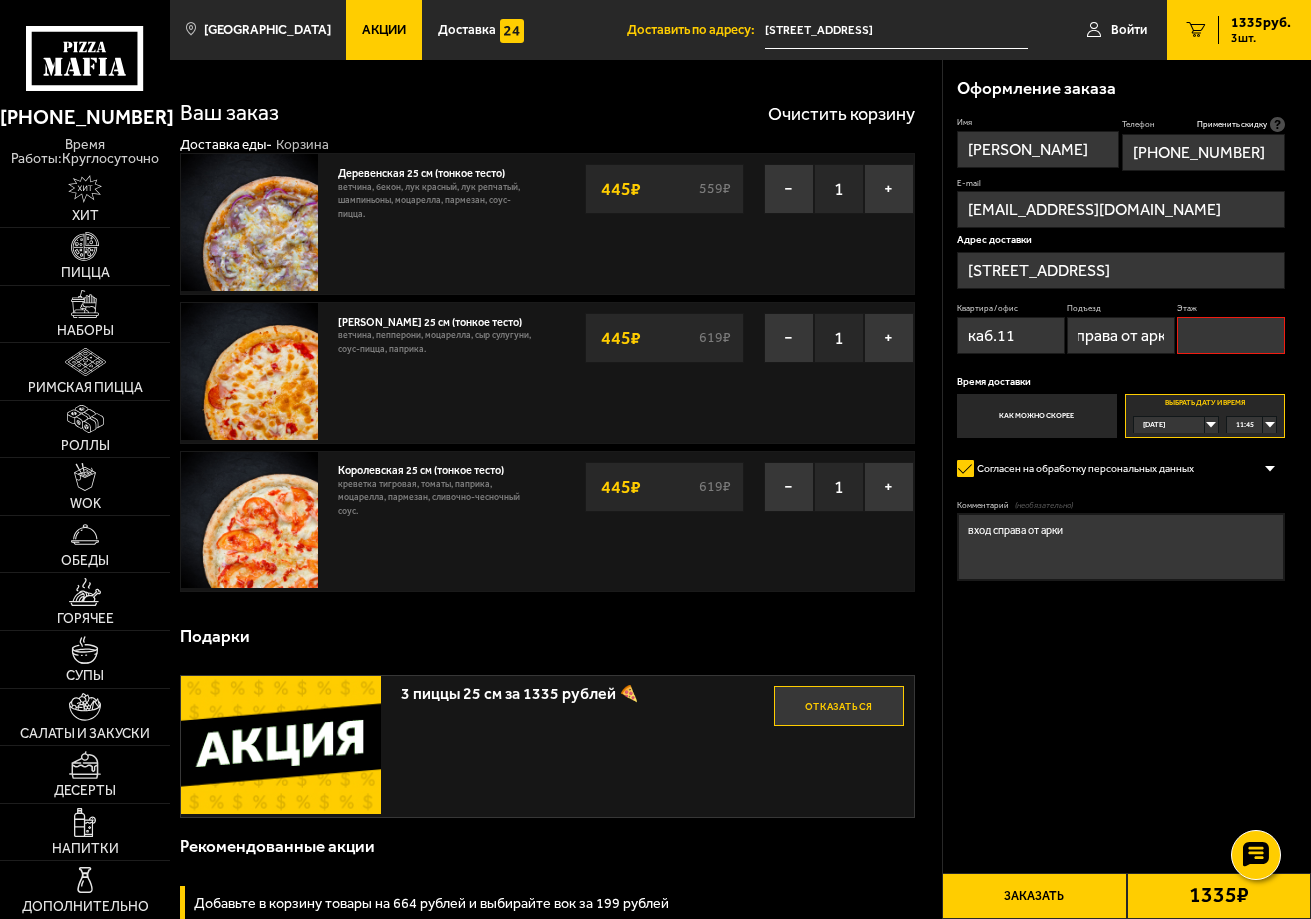 scroll, scrollTop: 0, scrollLeft: 19, axis: horizontal 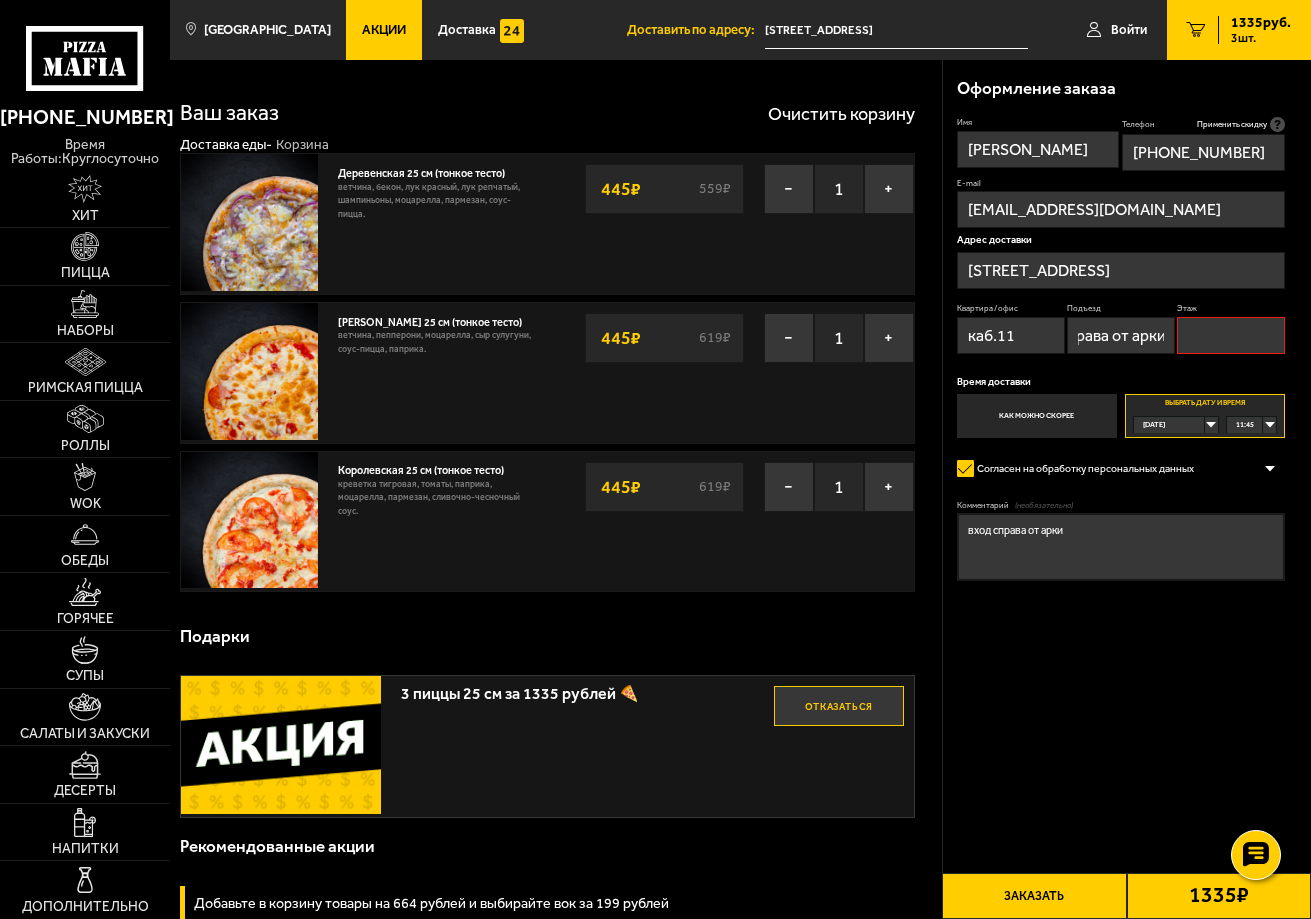 type on "справа от арки" 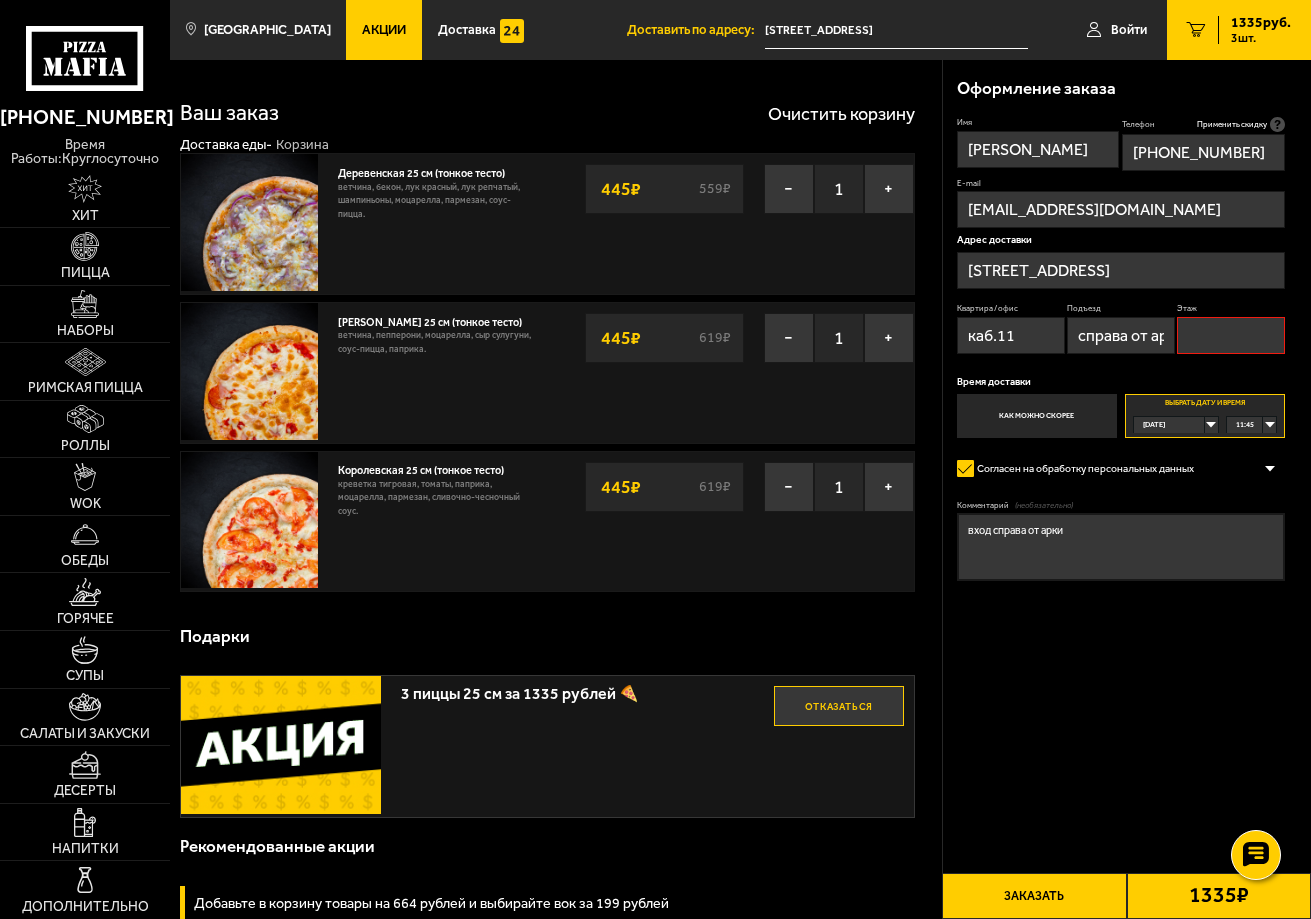click on "Этаж" at bounding box center [1231, 335] 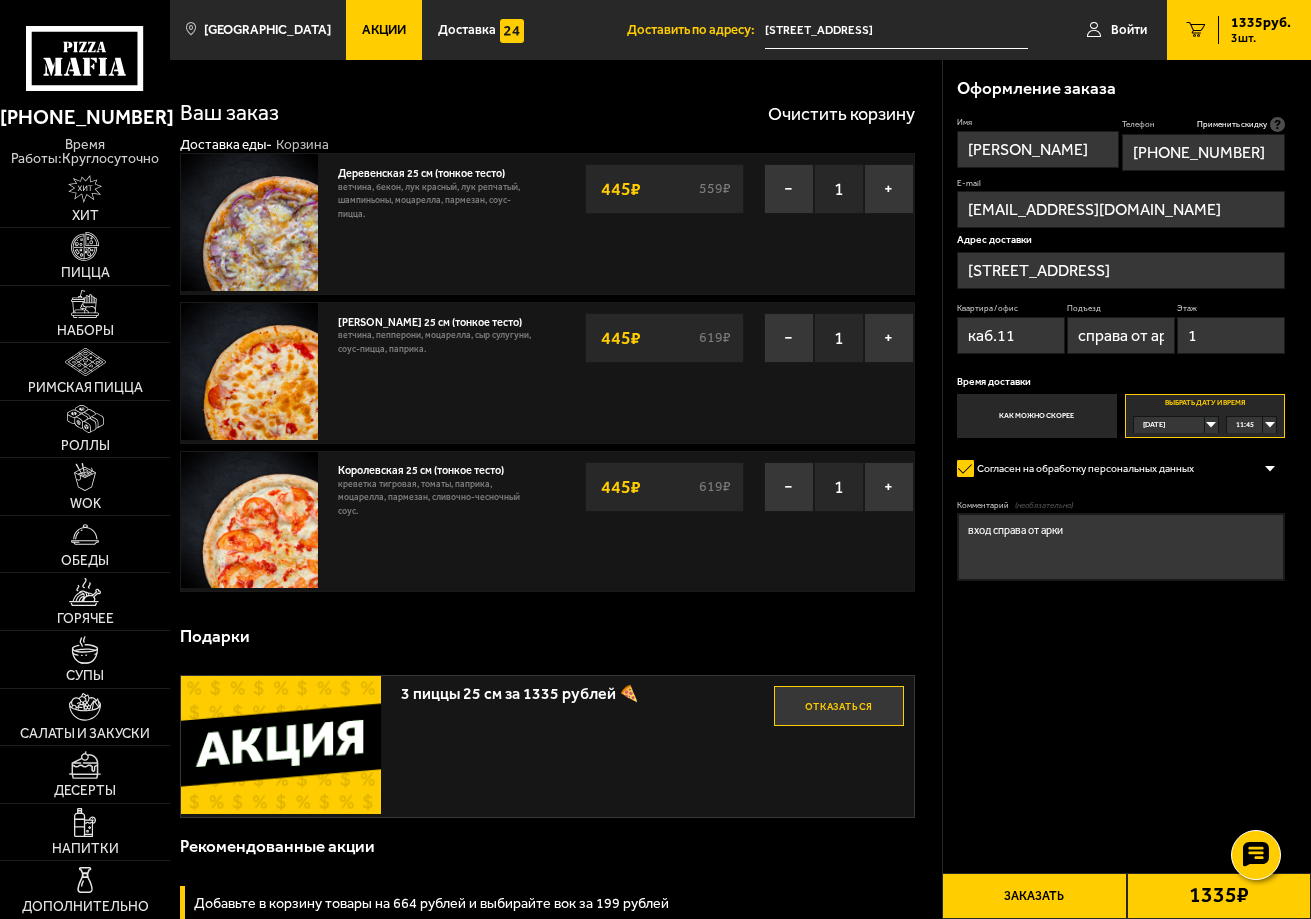 type on "1" 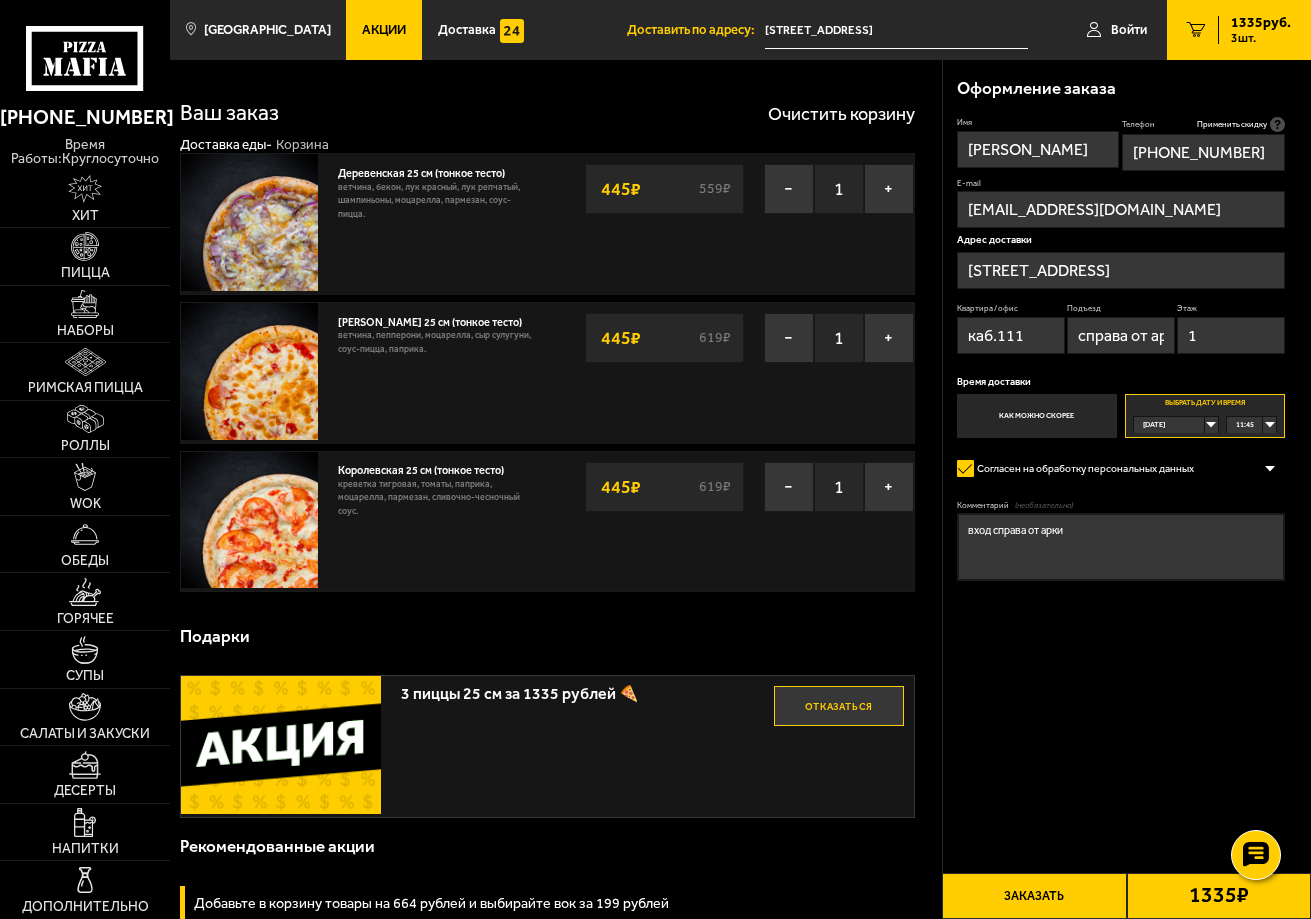type on "каб.111" 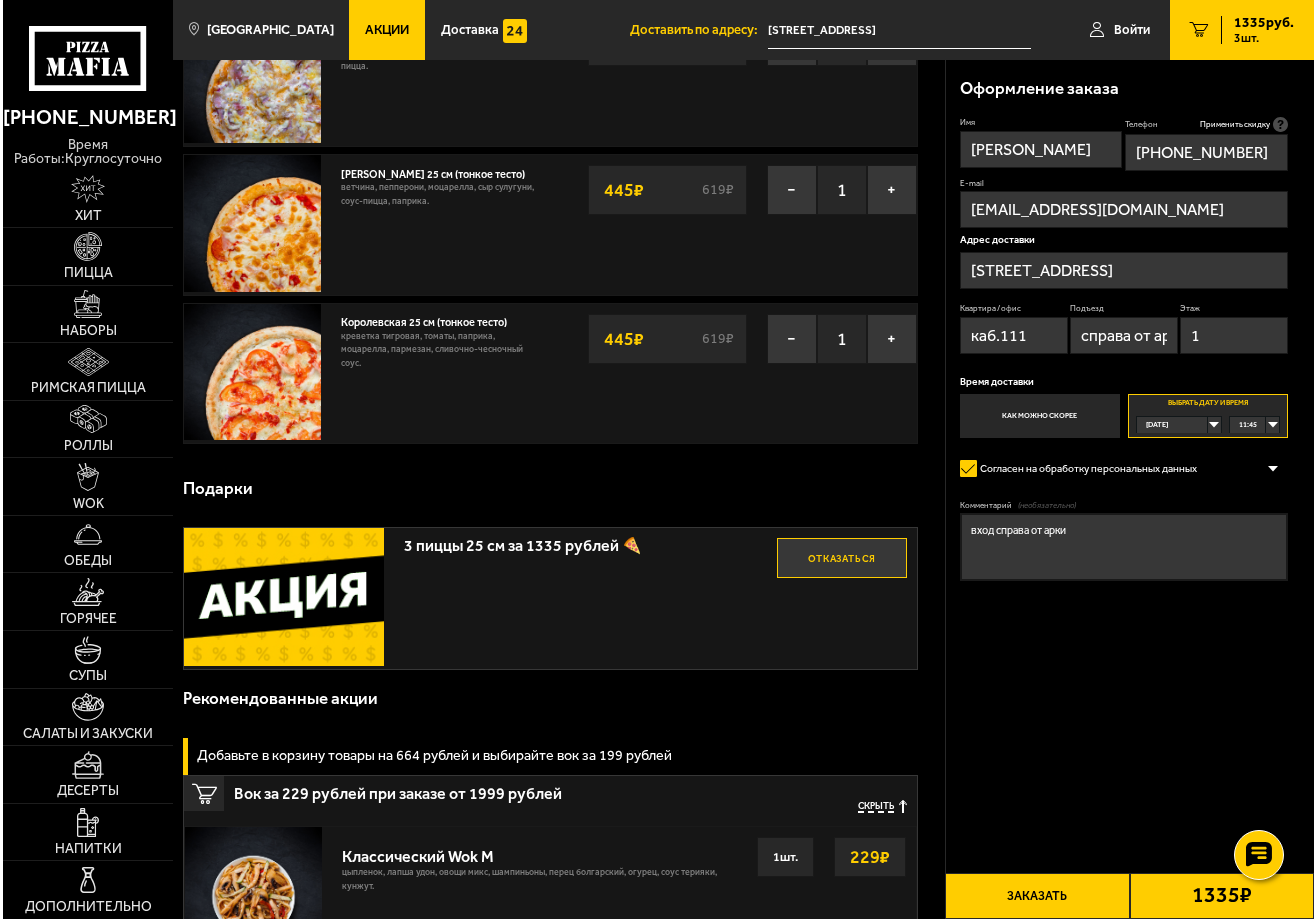 scroll, scrollTop: 100, scrollLeft: 0, axis: vertical 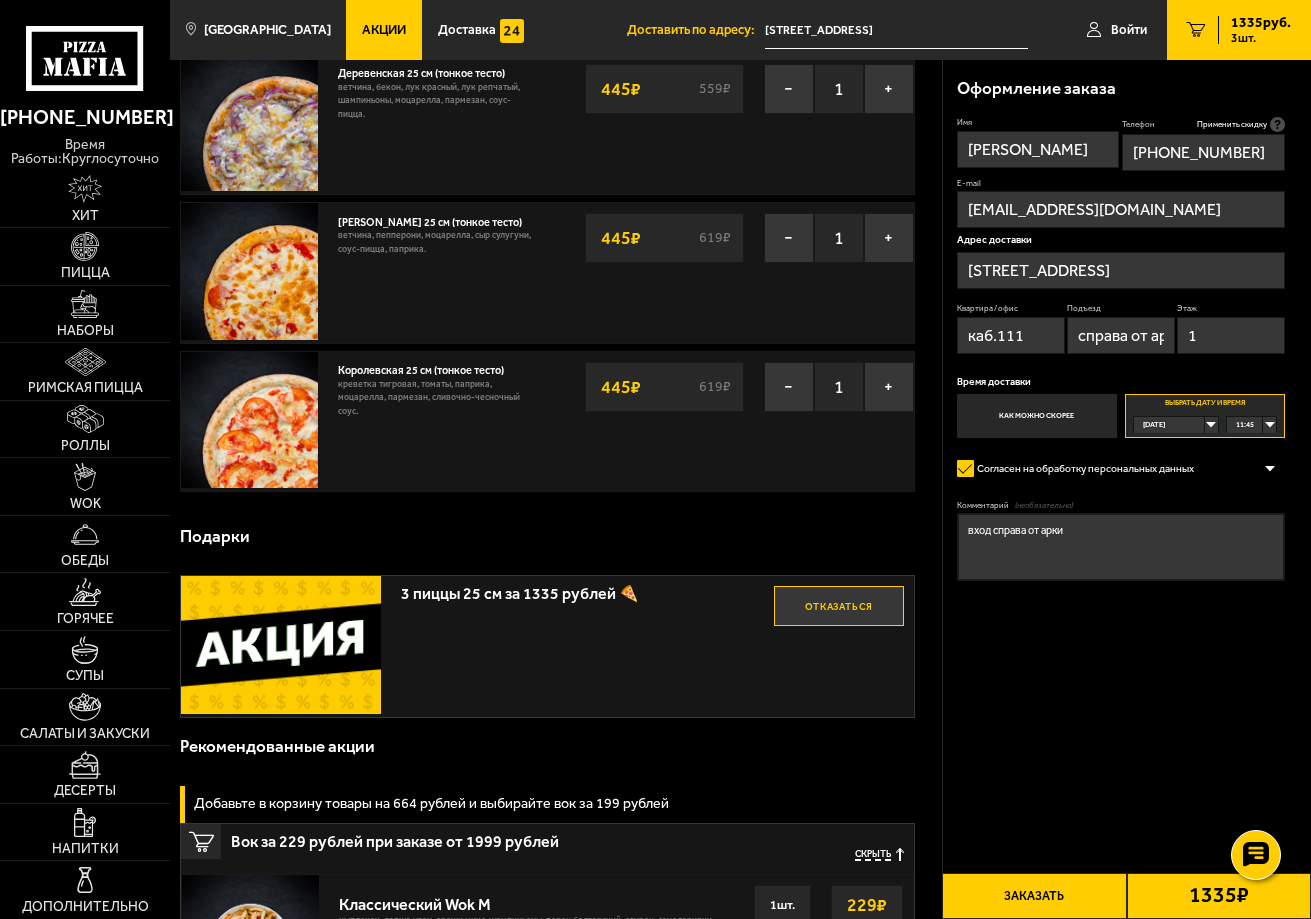 click on "Заказать" at bounding box center [1034, 896] 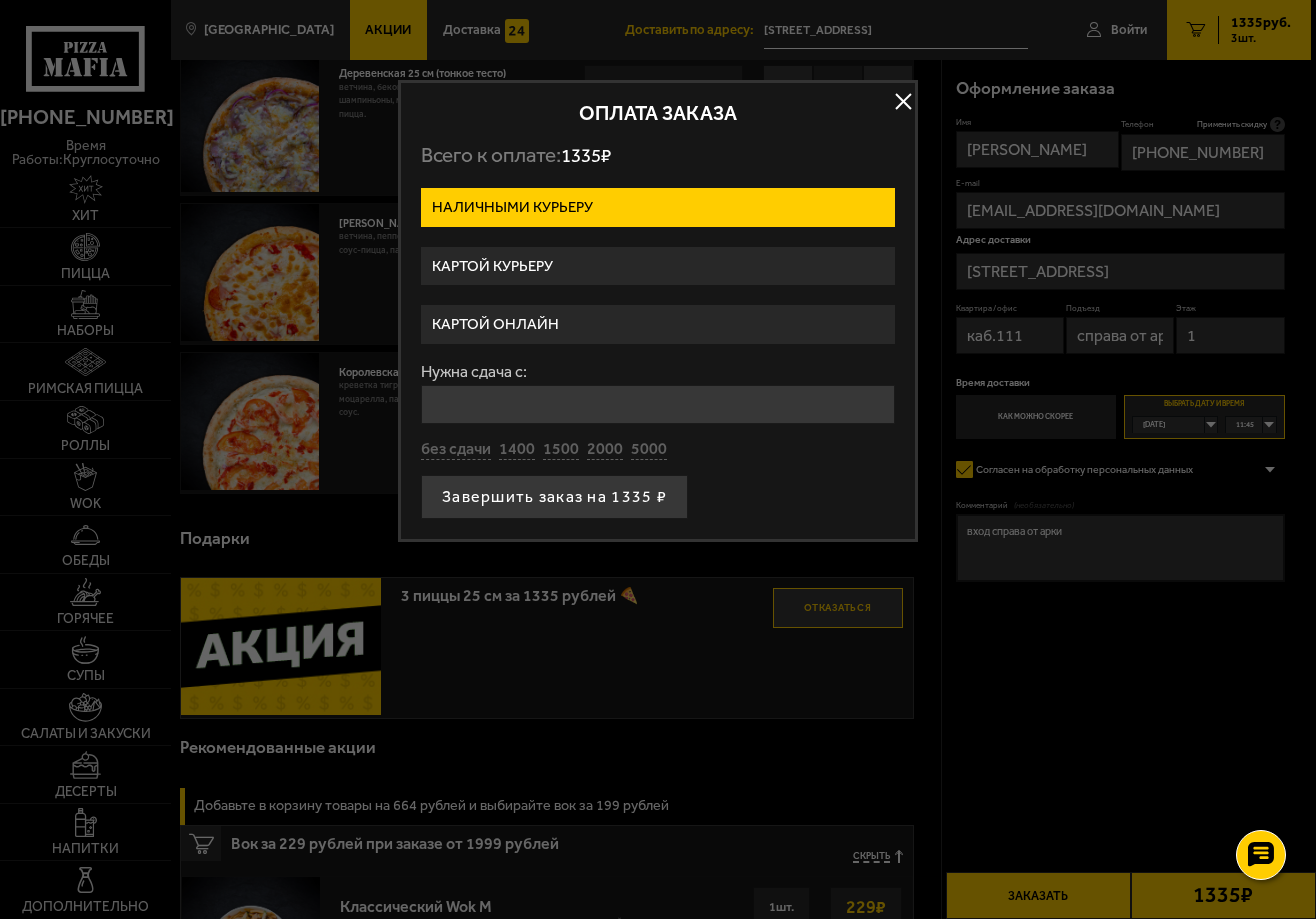 click on "Картой курьеру" at bounding box center [658, 266] 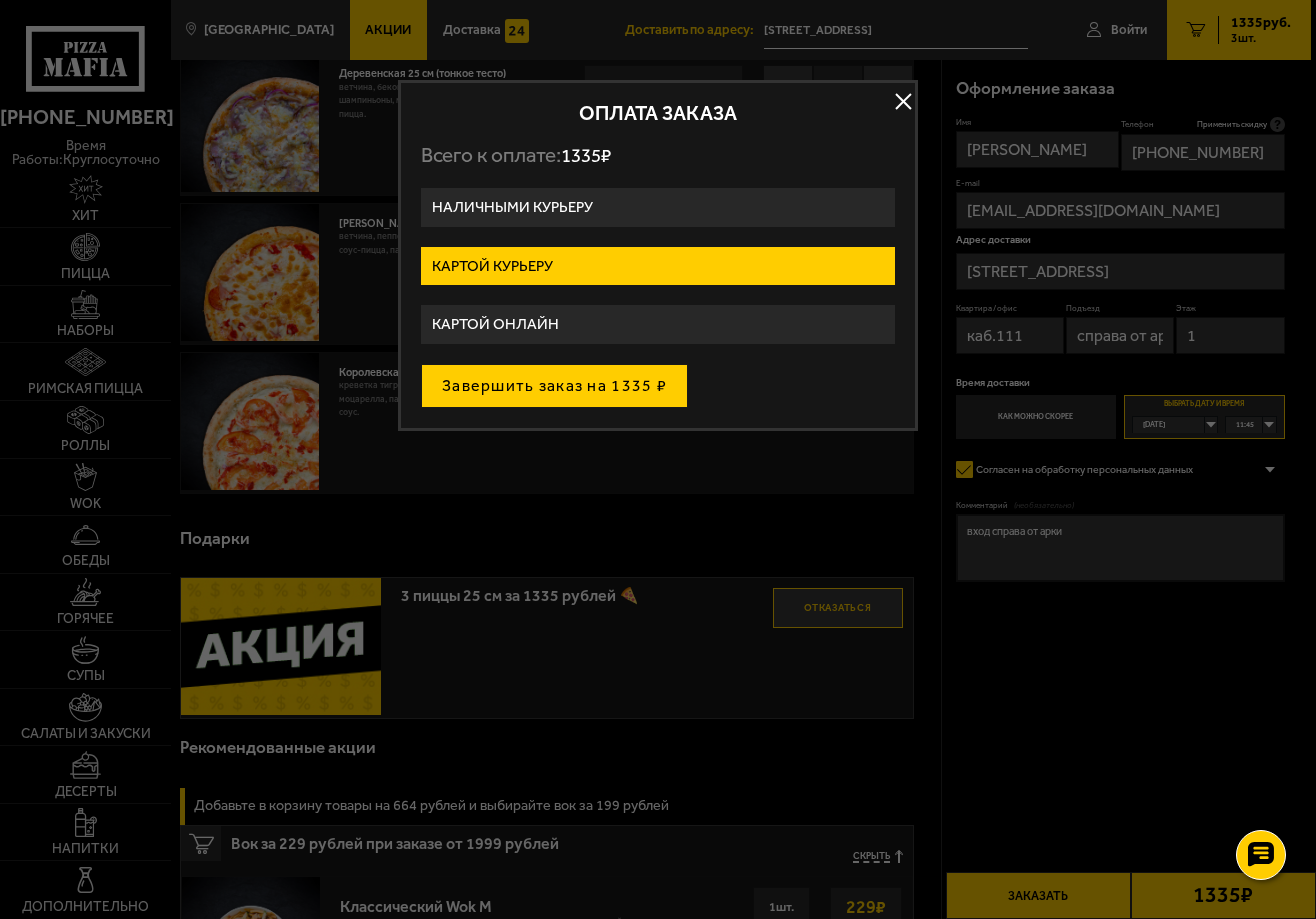 click on "Завершить заказ на 1335 ₽" at bounding box center [554, 386] 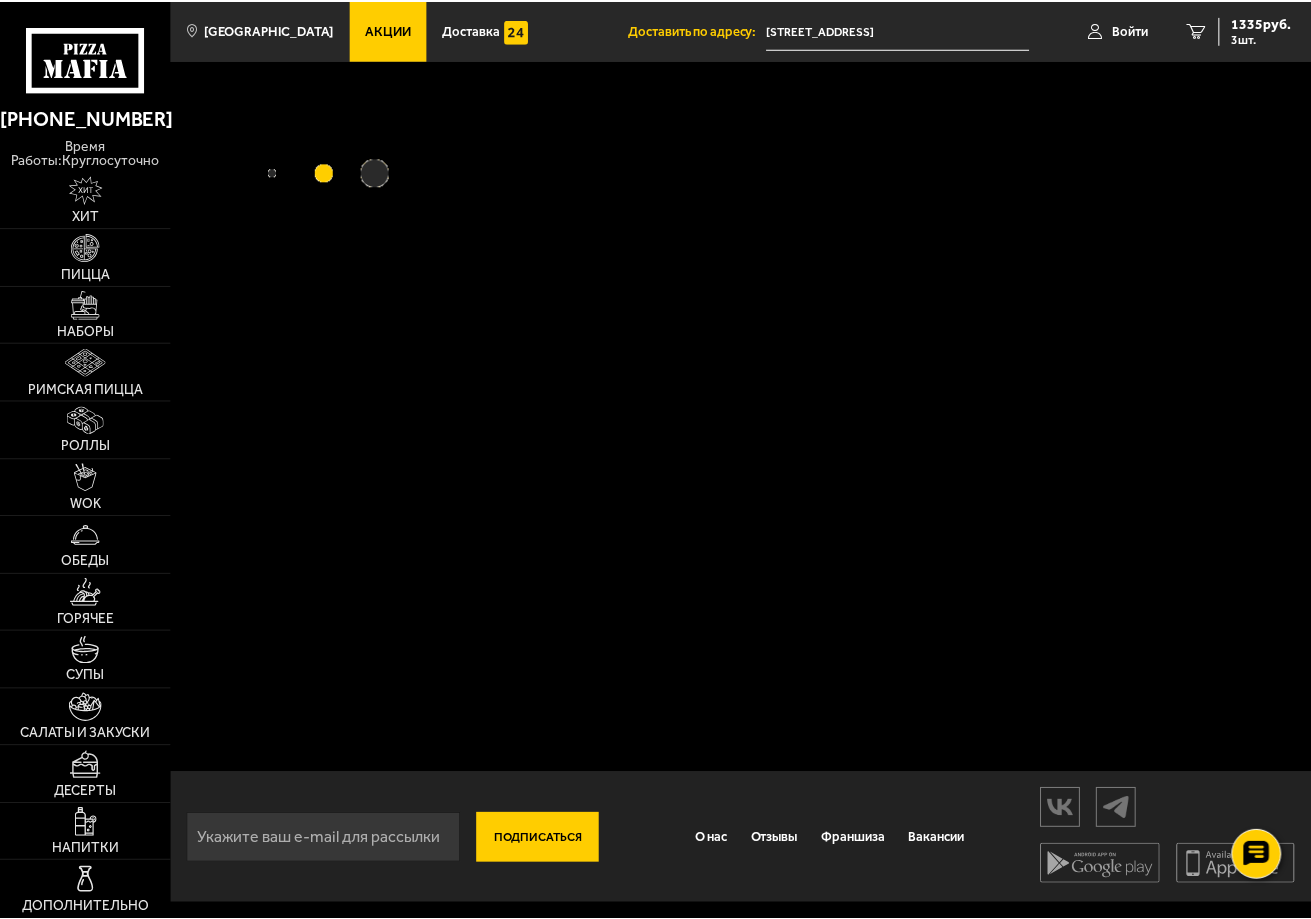 scroll, scrollTop: 0, scrollLeft: 0, axis: both 